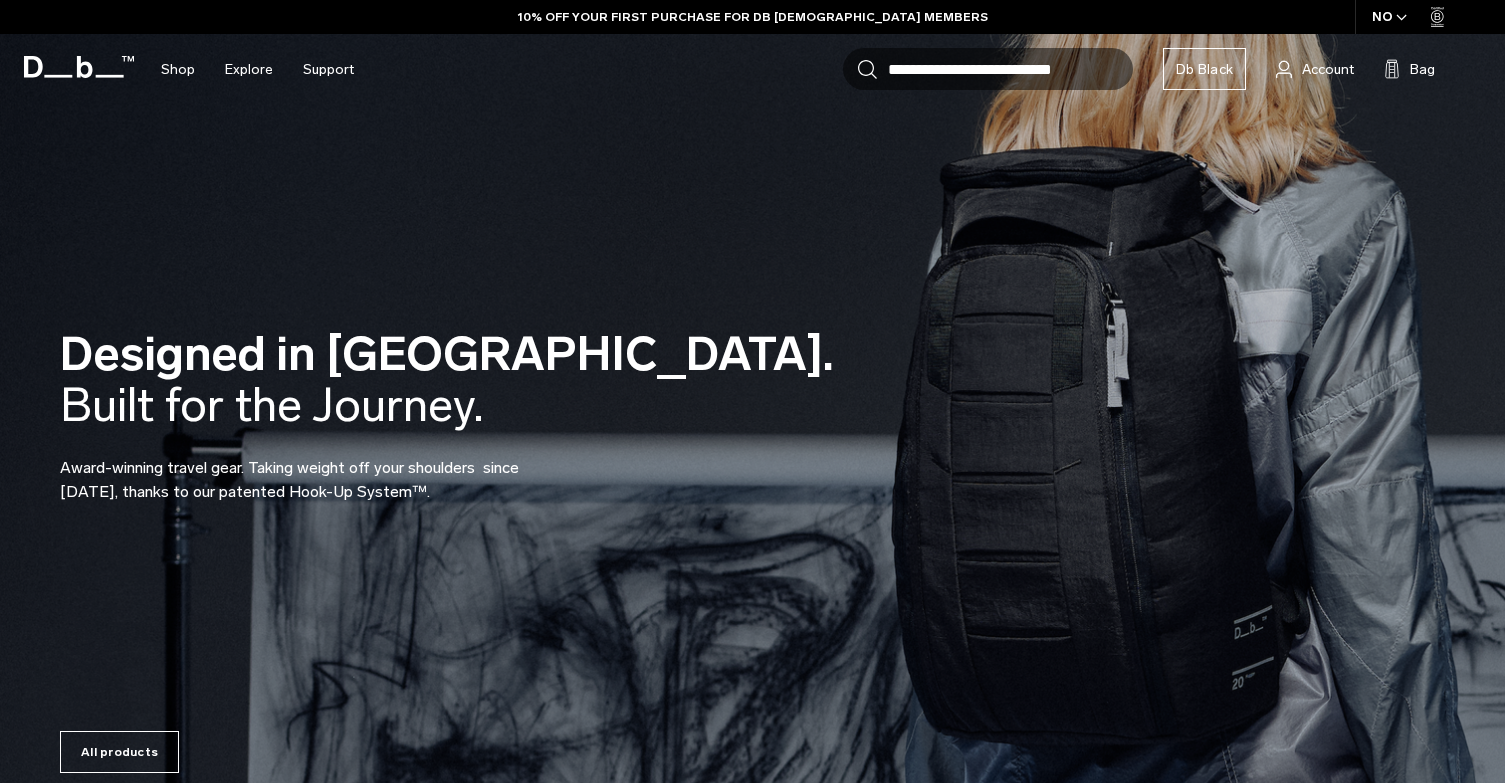 scroll, scrollTop: 0, scrollLeft: 0, axis: both 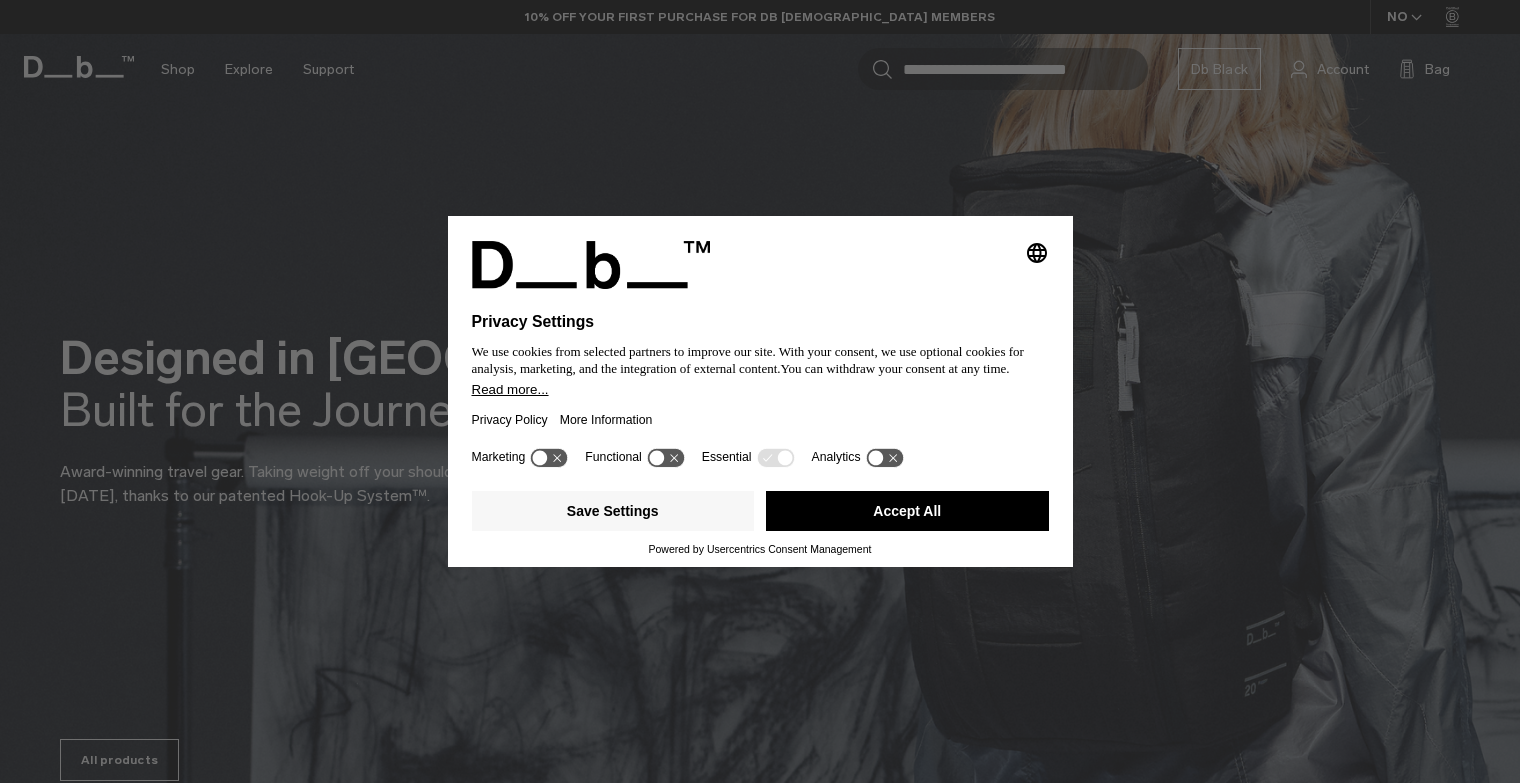click on "Accept All" at bounding box center (907, 511) 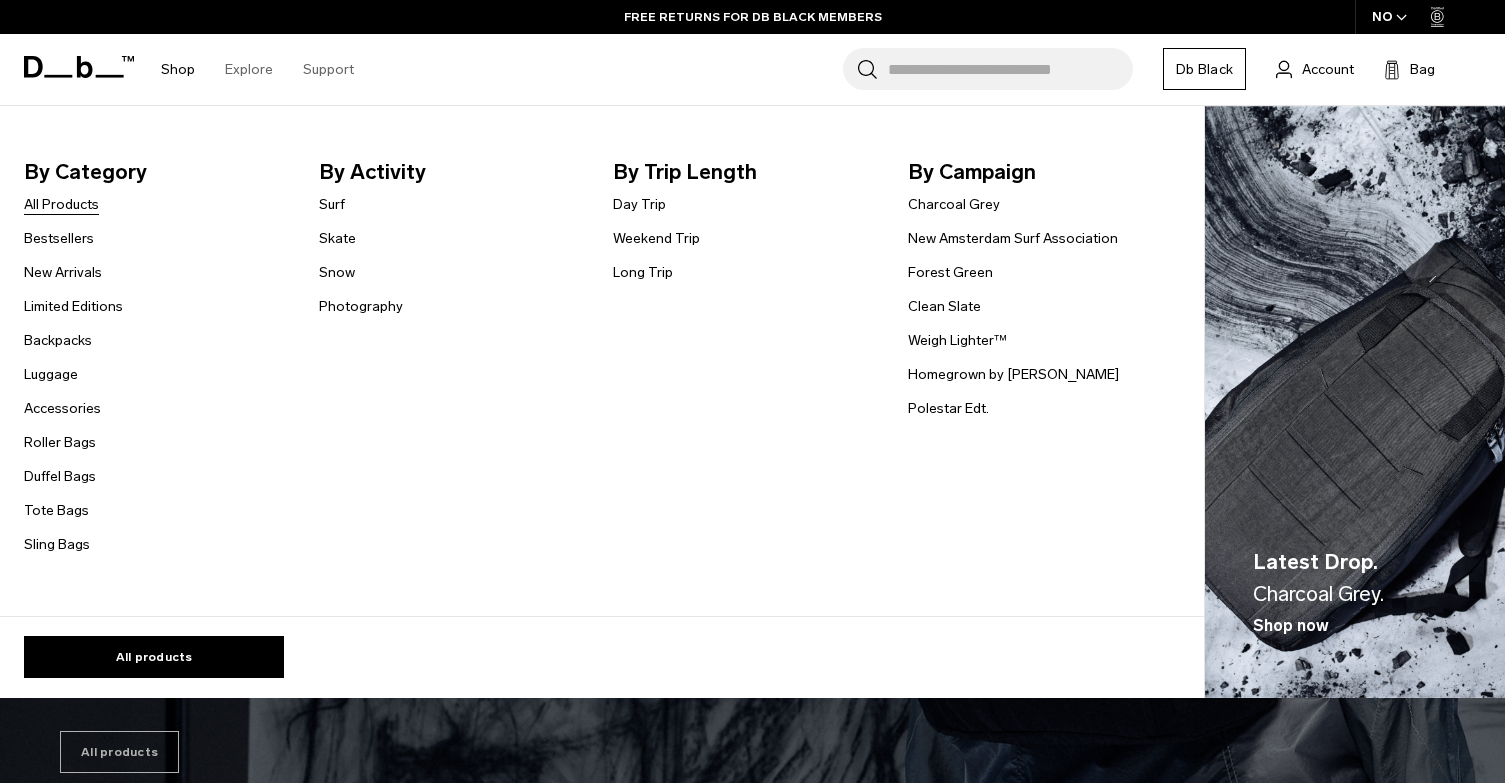 click on "All Products" at bounding box center [61, 204] 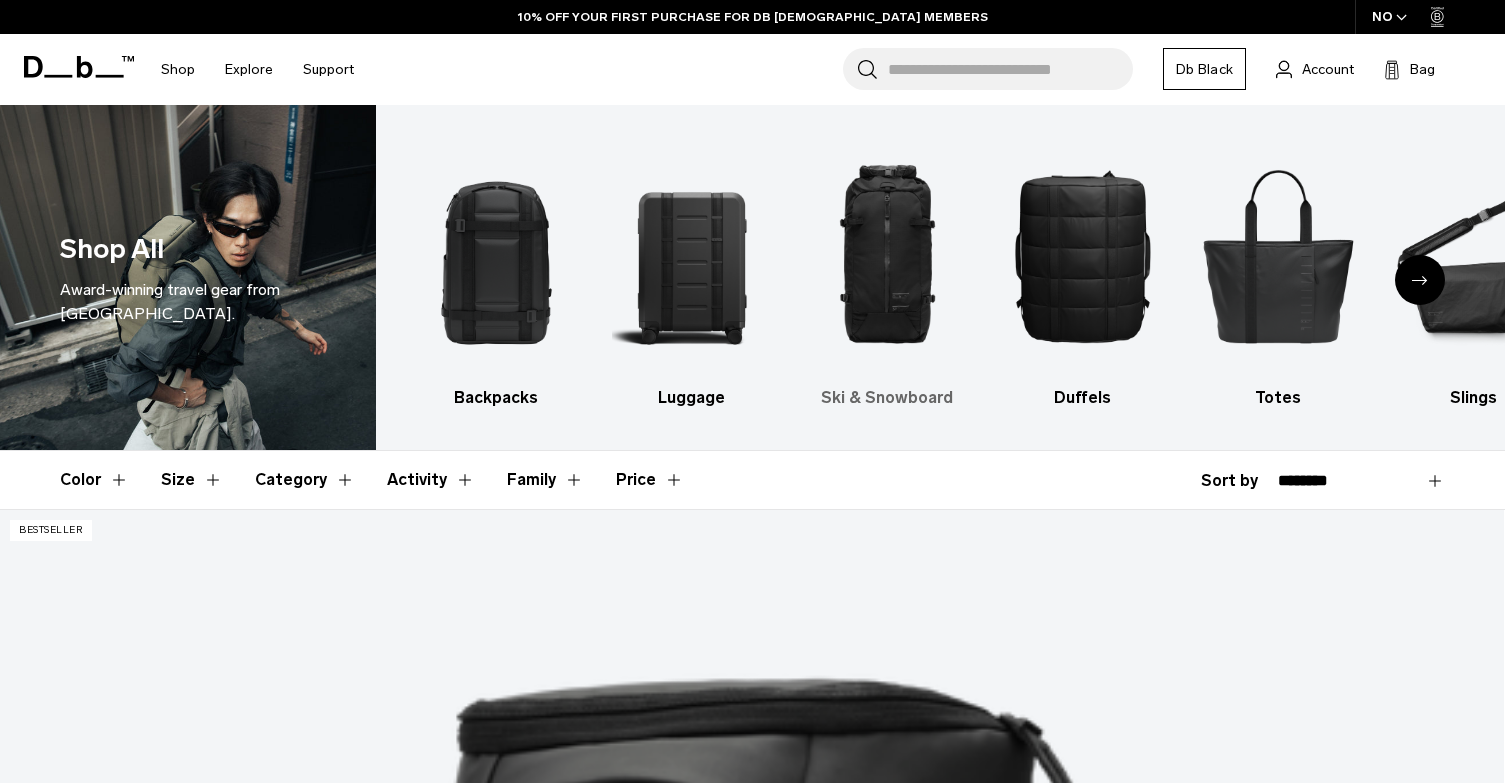 scroll, scrollTop: 0, scrollLeft: 0, axis: both 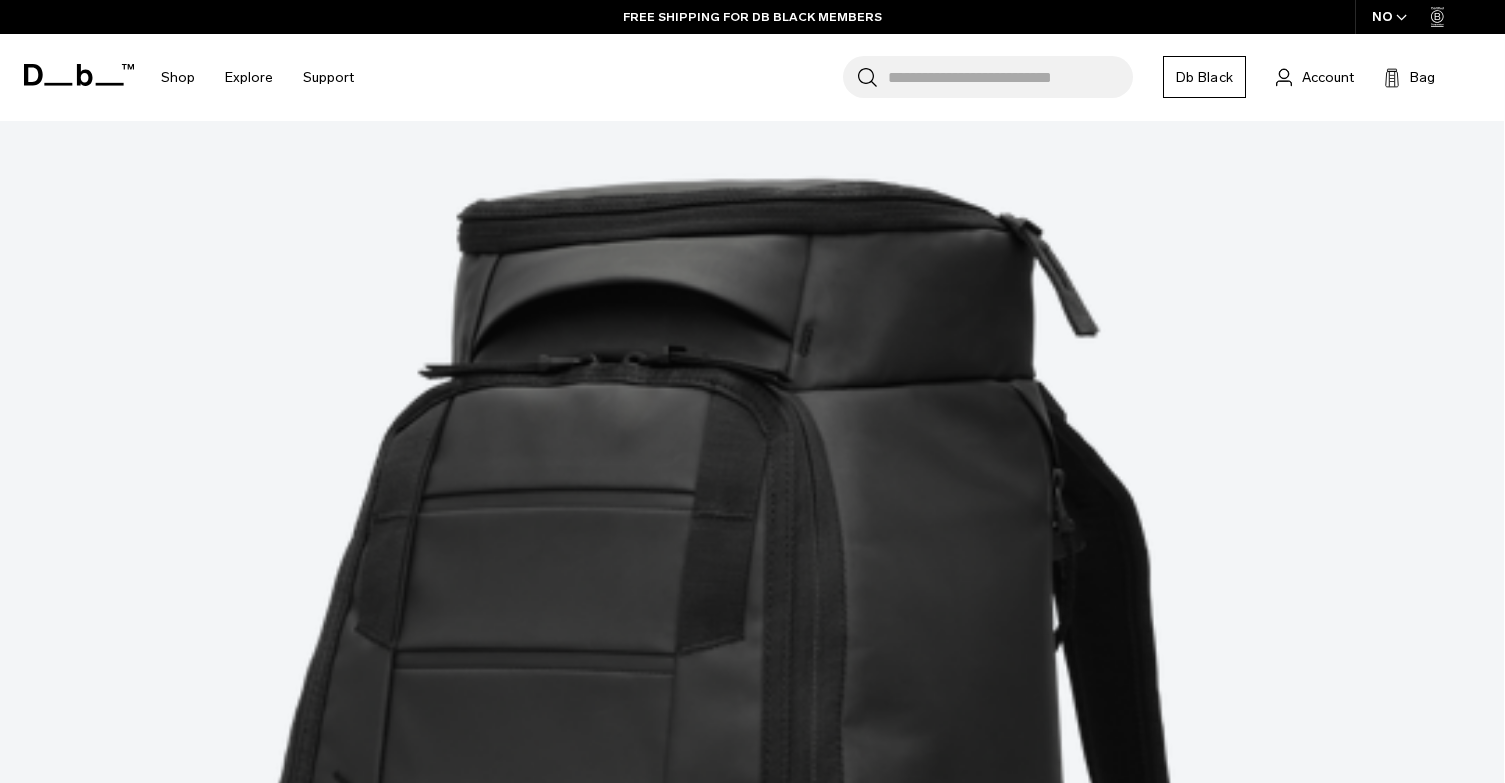 click at bounding box center [98, 3616] 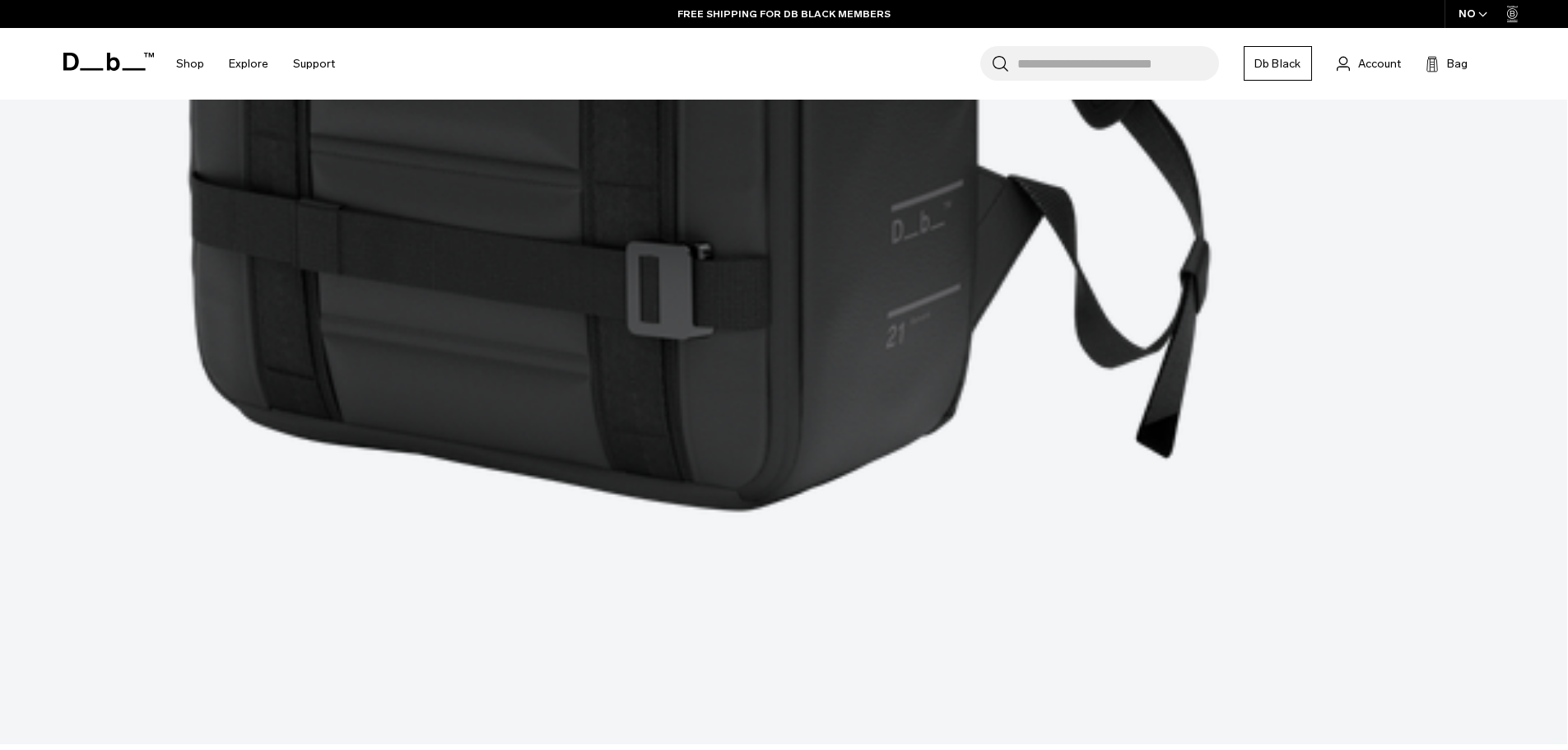 scroll, scrollTop: 5264, scrollLeft: 0, axis: vertical 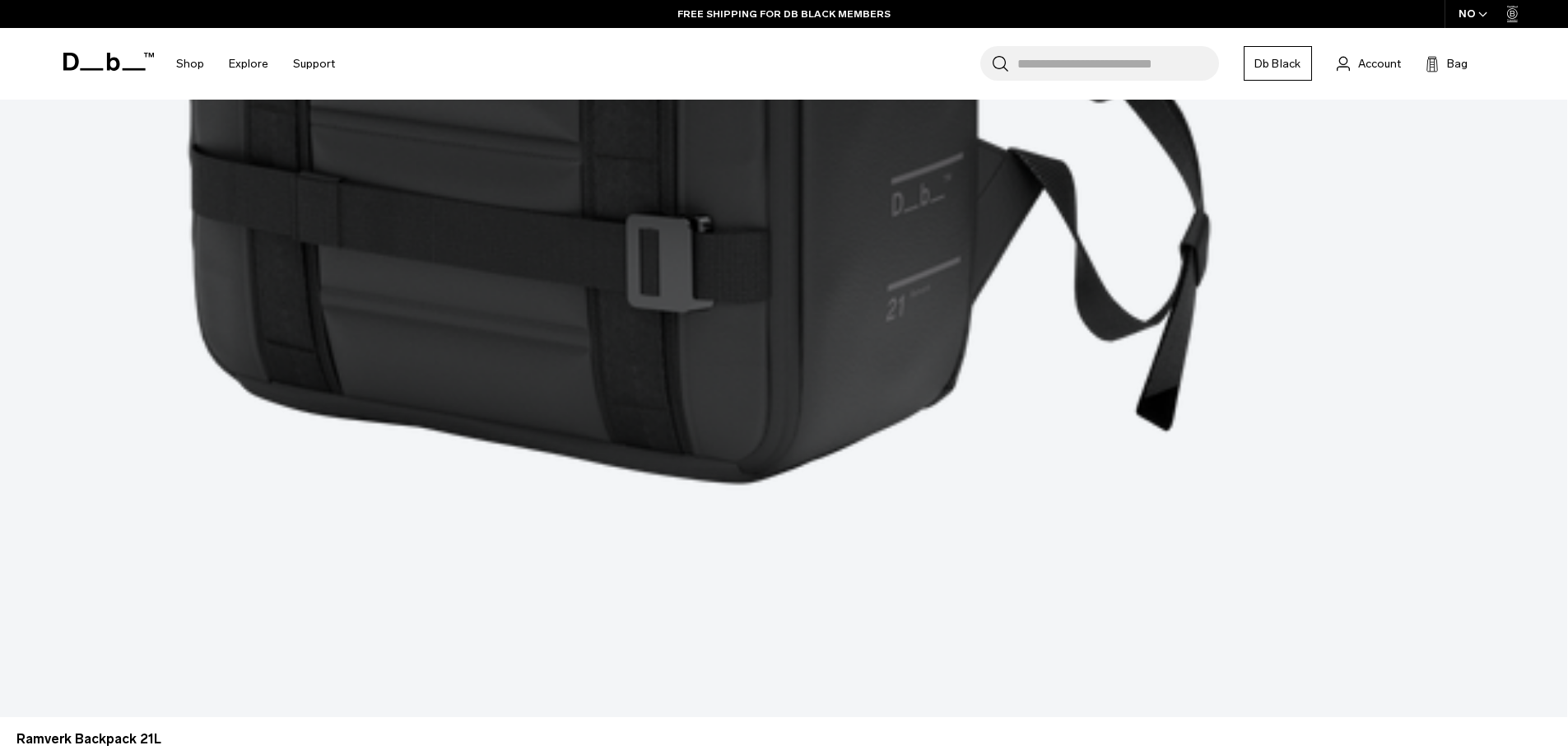 click on "Hugger Roller Bag Carry-on 40L" at bounding box center (784, 57382) 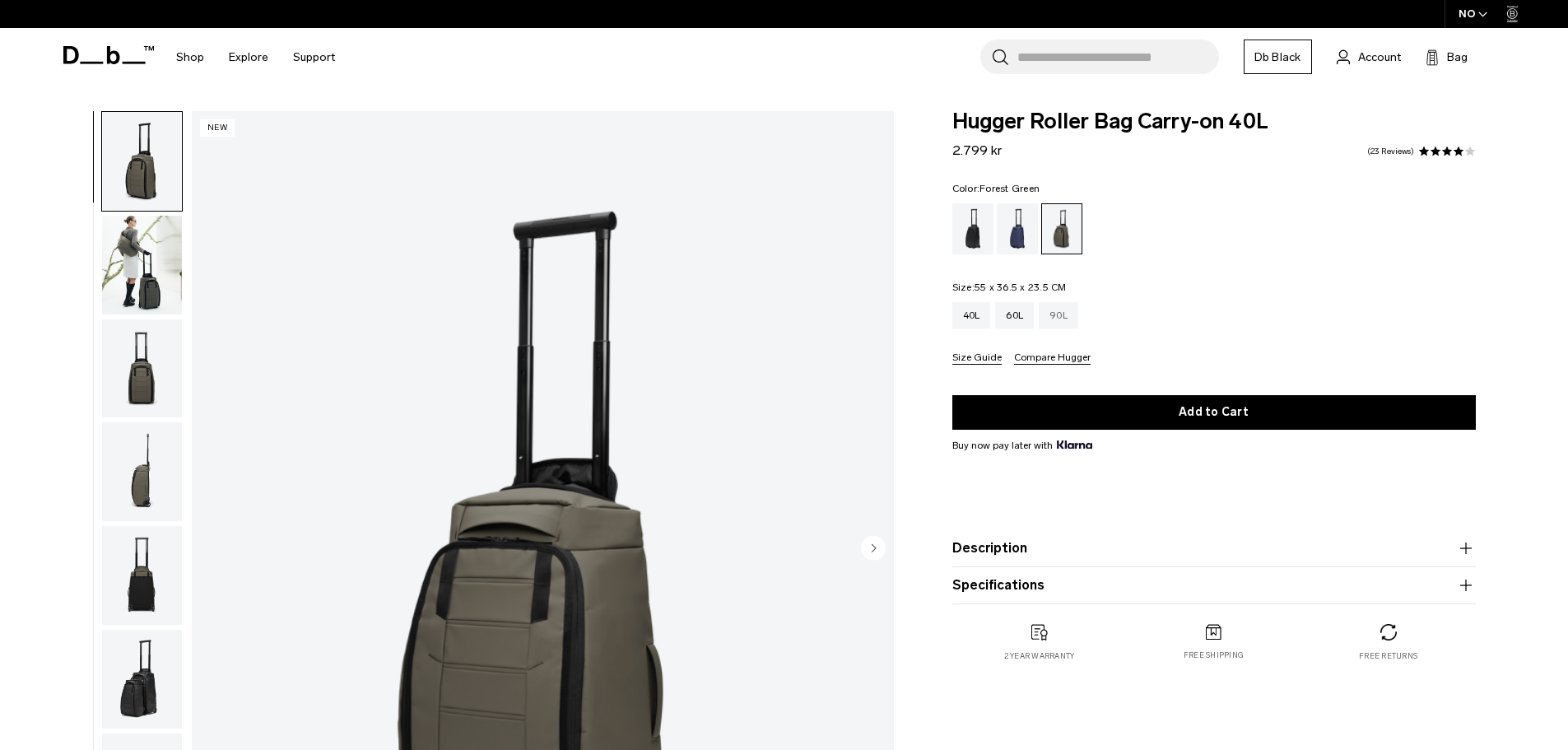 scroll, scrollTop: 0, scrollLeft: 0, axis: both 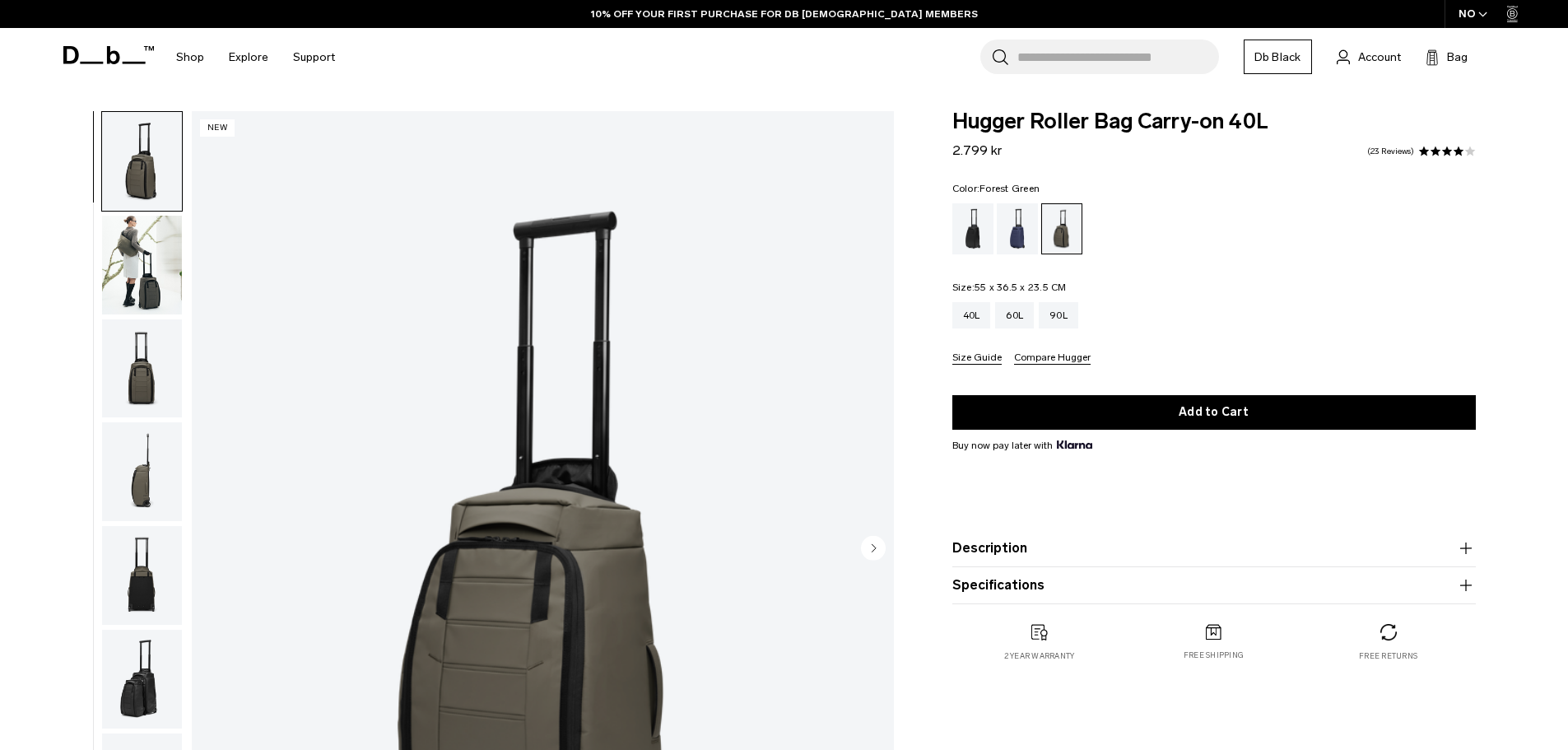 click 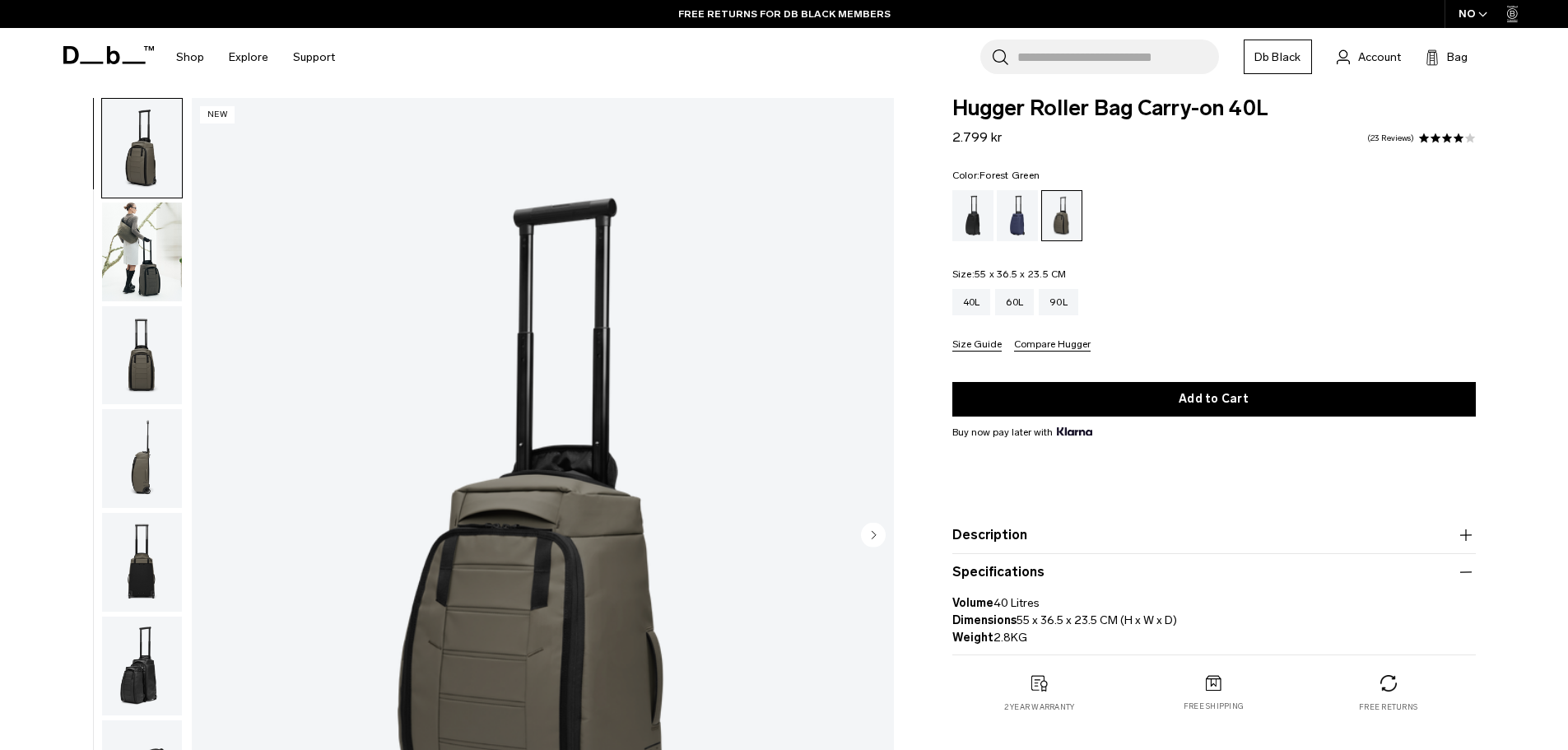 scroll, scrollTop: 0, scrollLeft: 0, axis: both 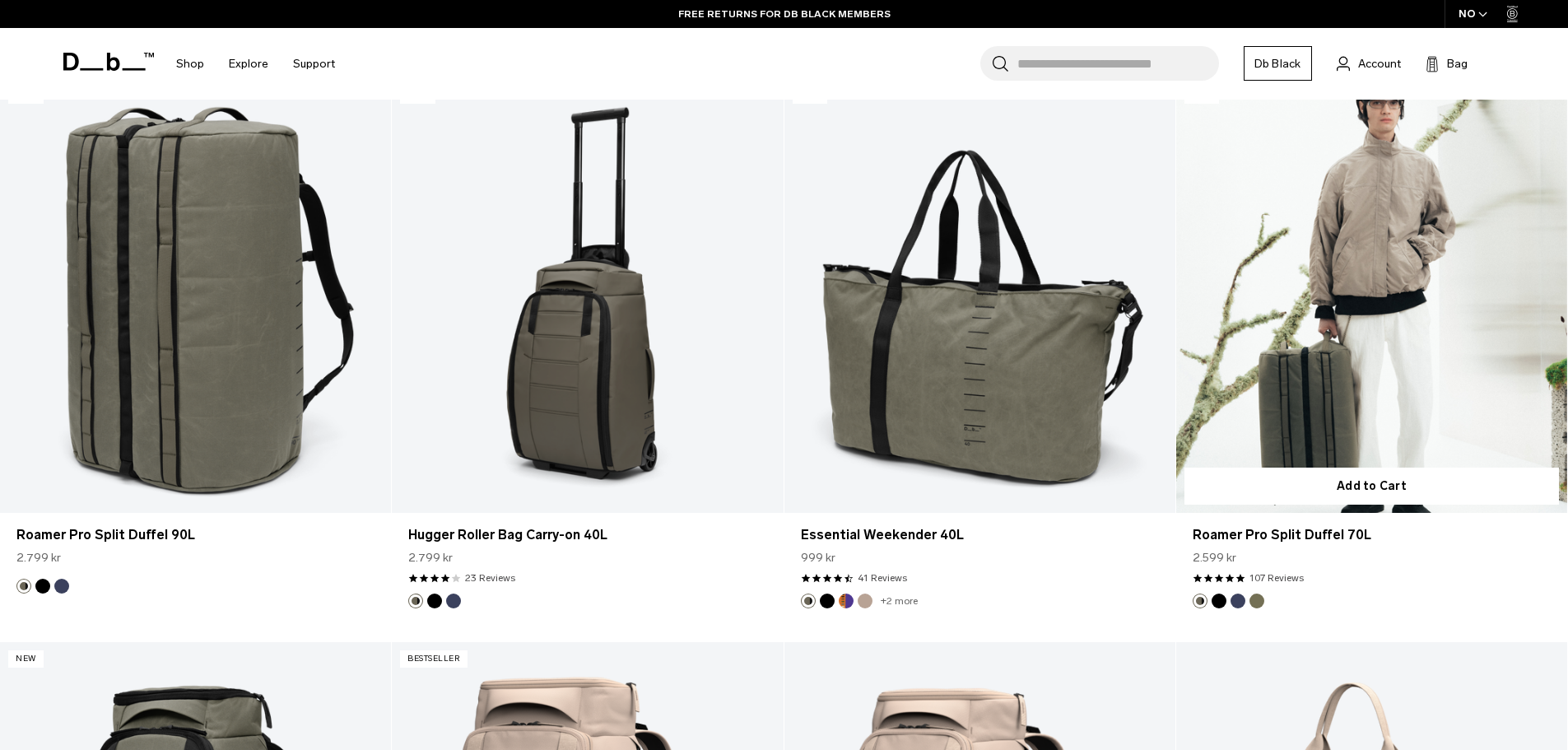 click at bounding box center (1371, 296) 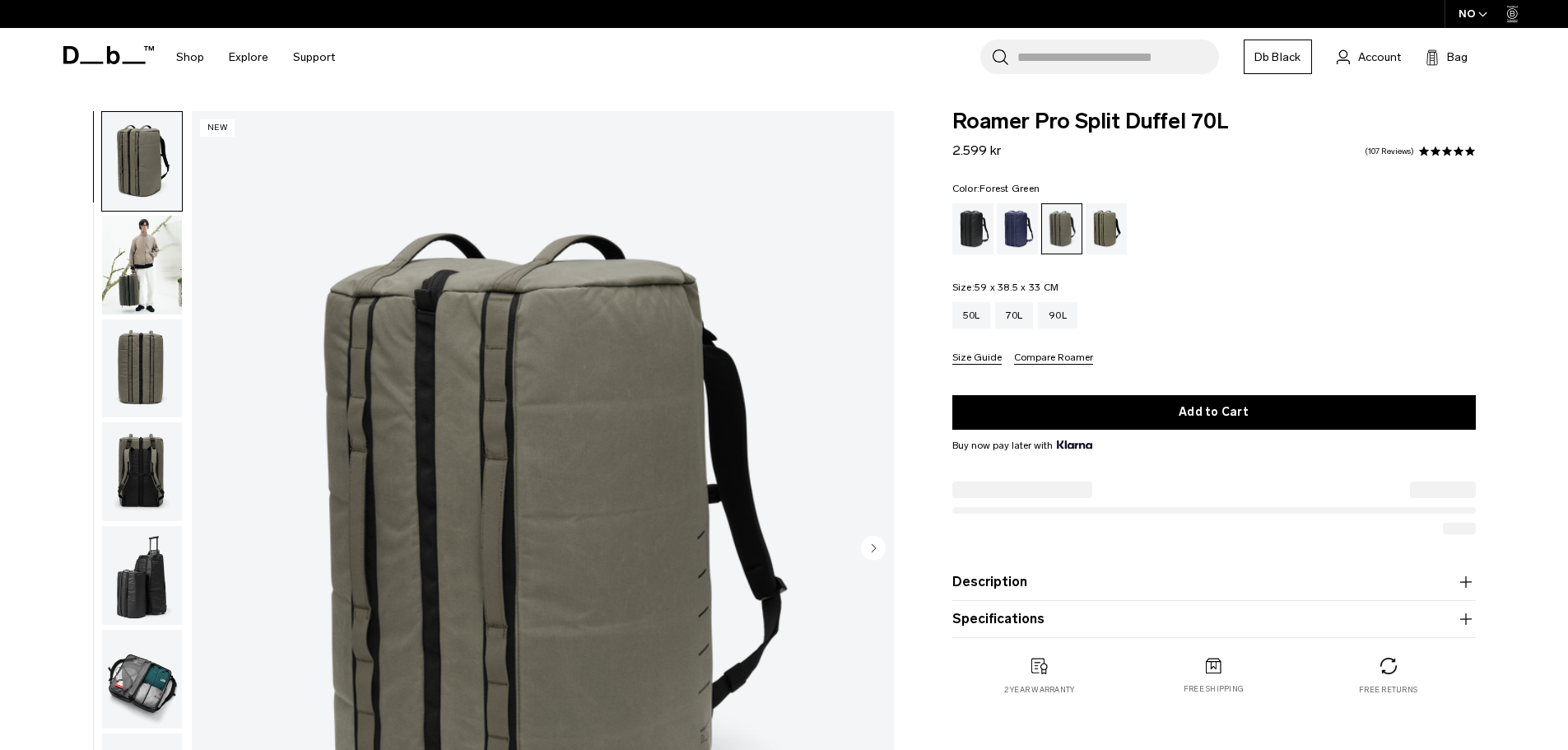scroll, scrollTop: 0, scrollLeft: 0, axis: both 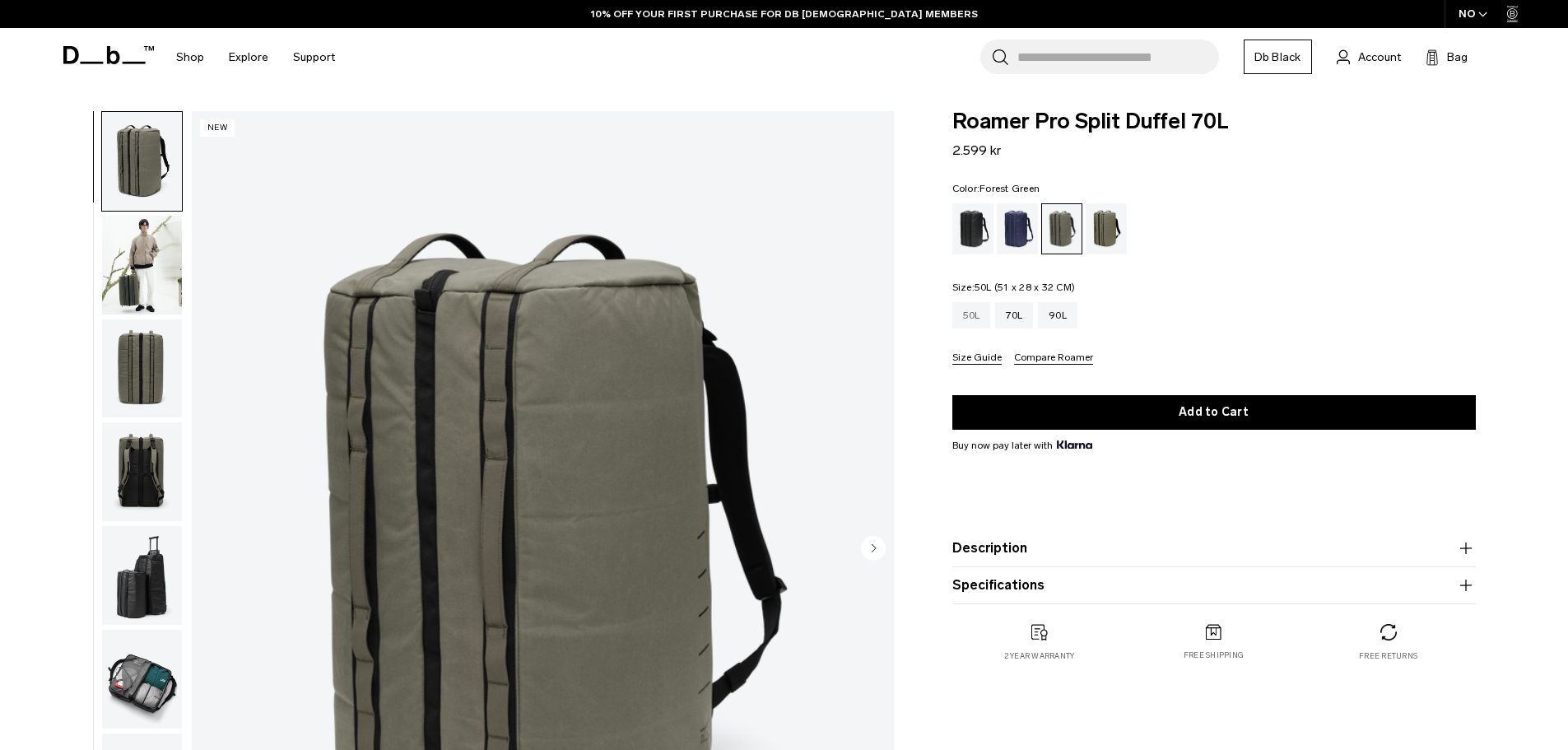 click on "50L" at bounding box center [971, 315] 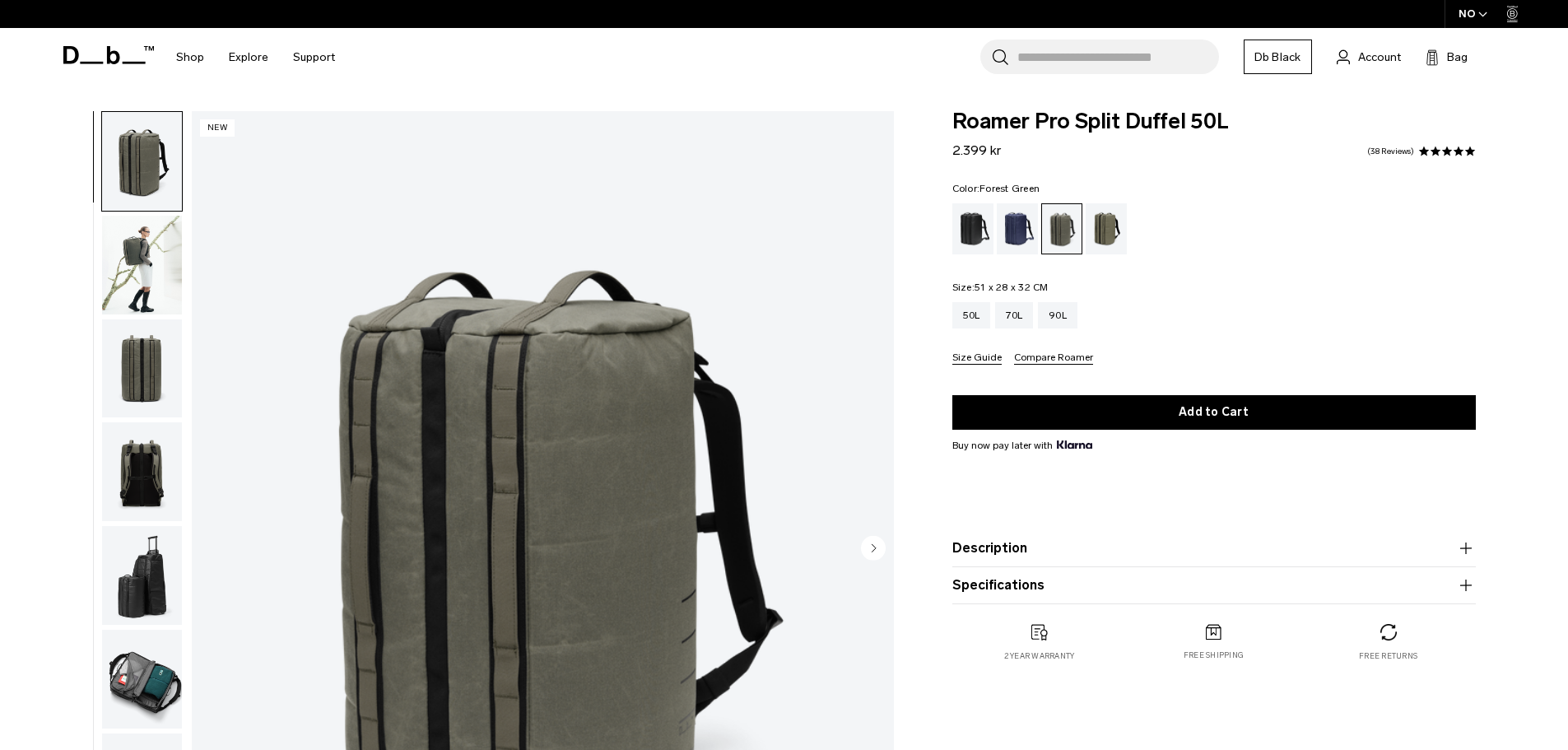 scroll, scrollTop: 0, scrollLeft: 0, axis: both 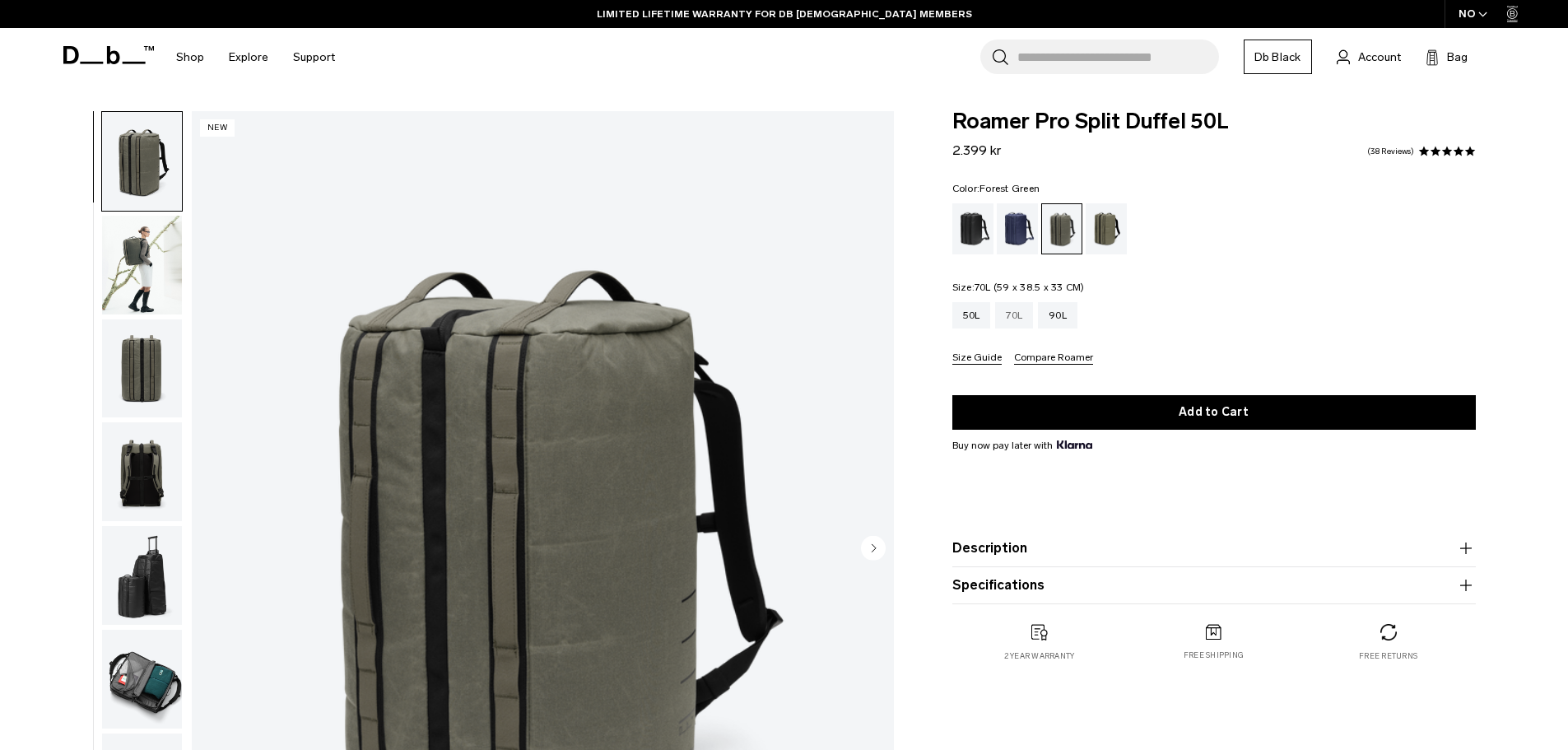 click on "70L" at bounding box center (1014, 315) 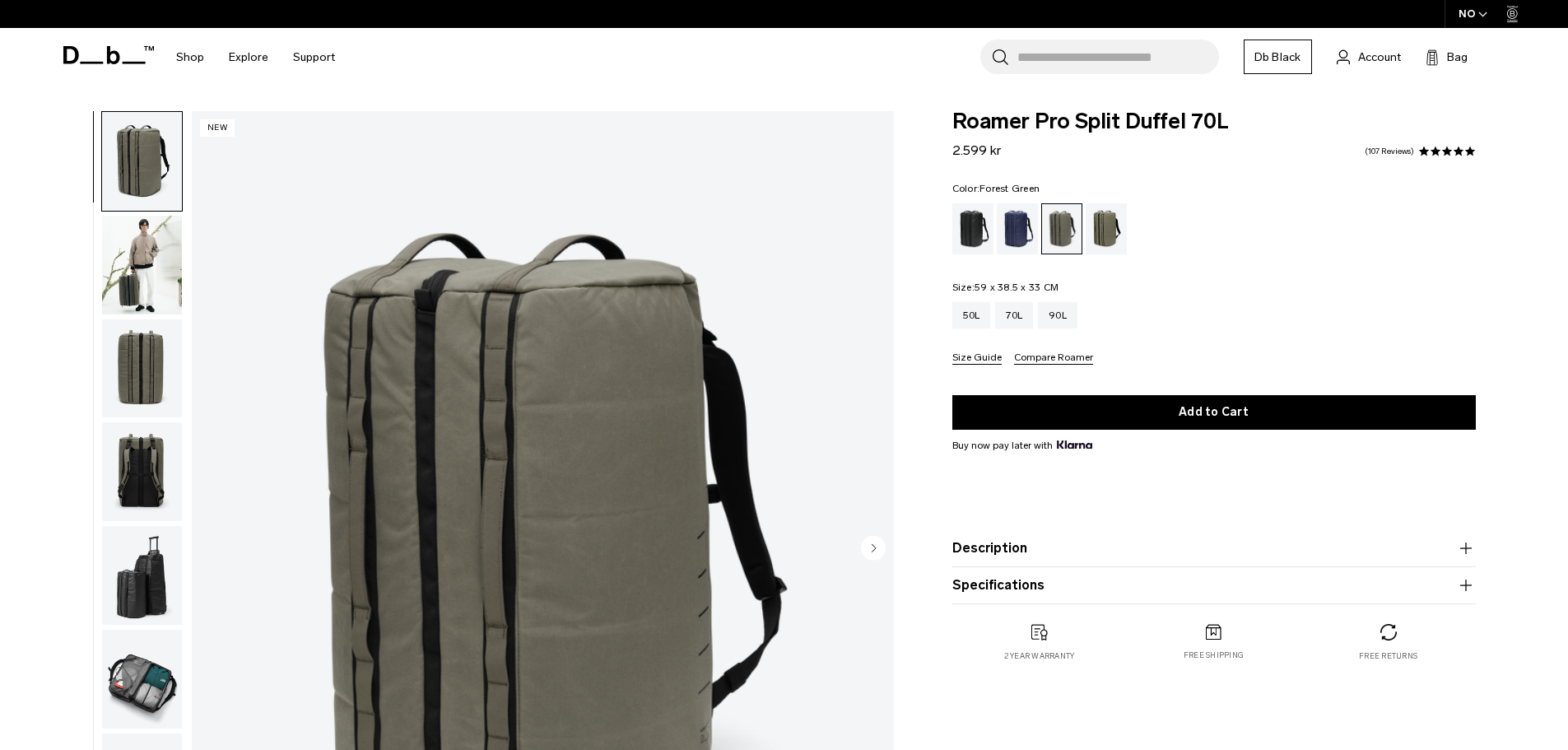 scroll, scrollTop: 0, scrollLeft: 0, axis: both 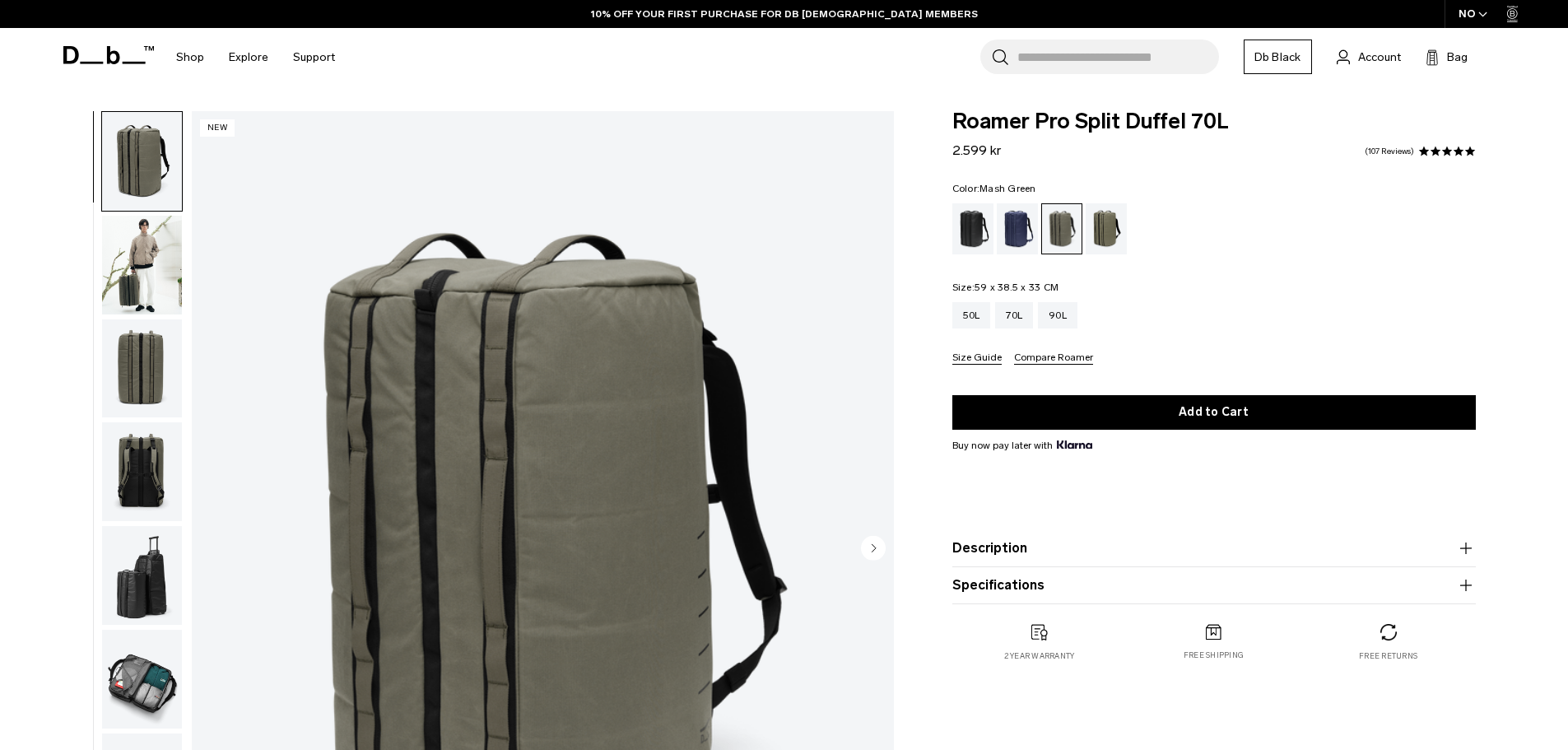 click at bounding box center [1106, 229] 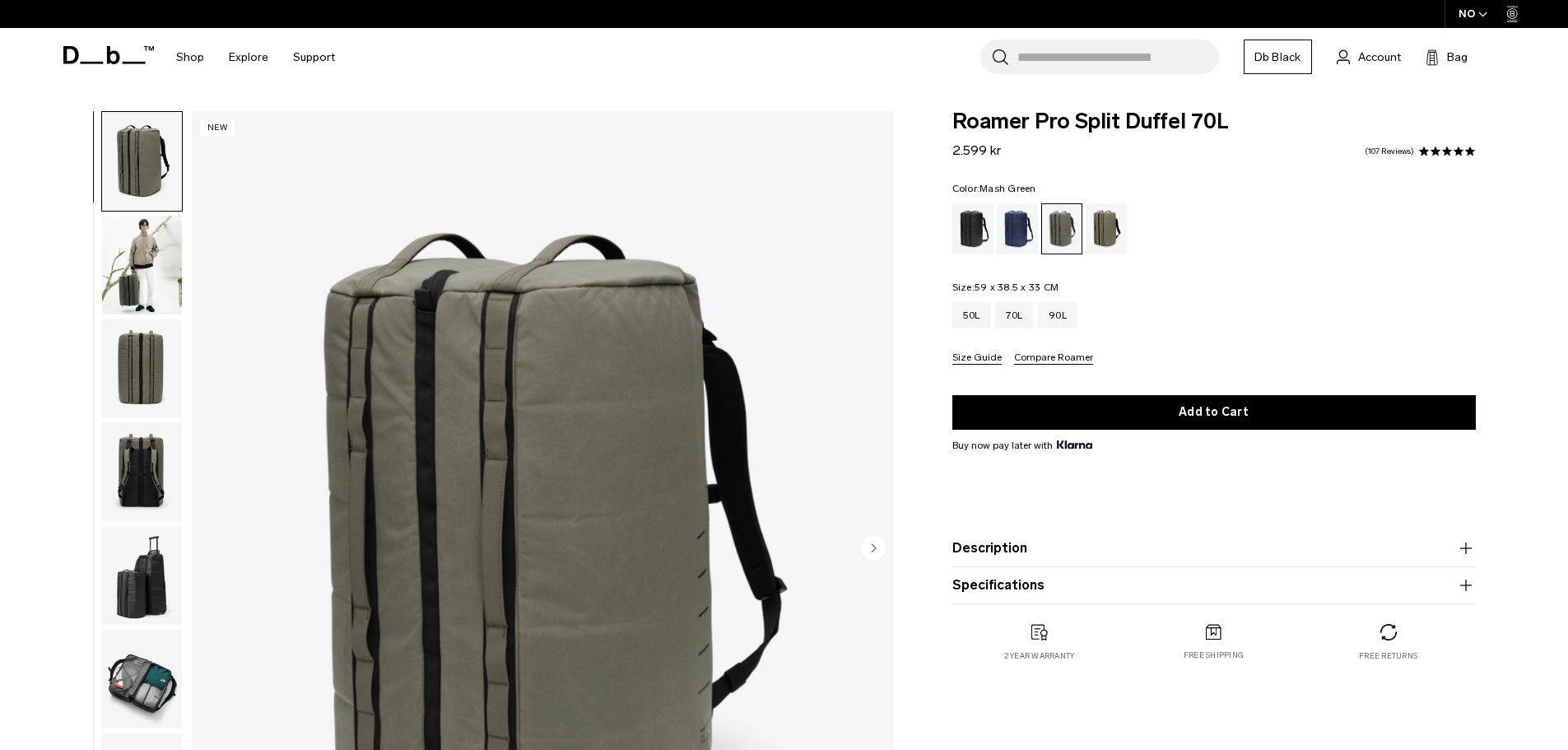 scroll, scrollTop: 0, scrollLeft: 0, axis: both 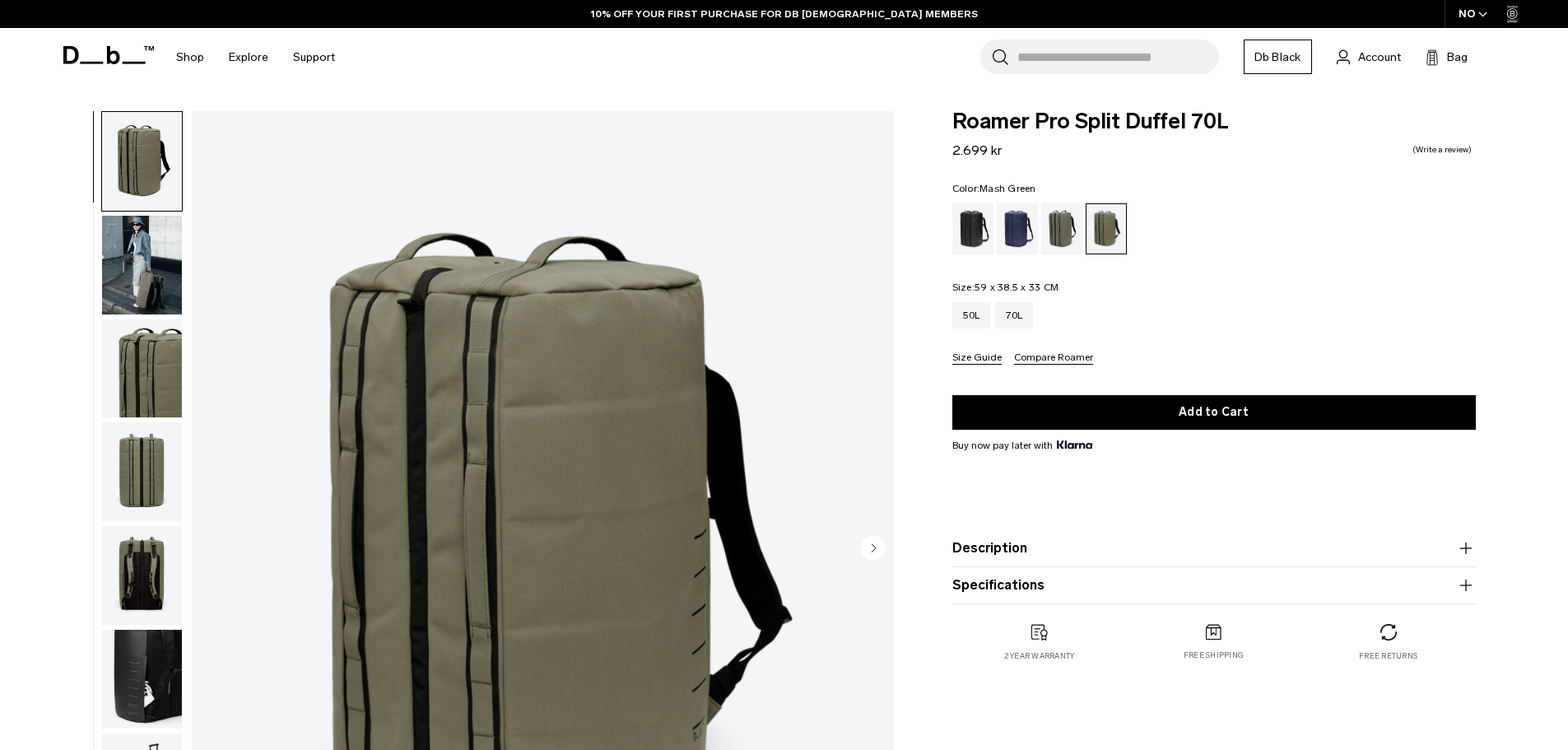 click at bounding box center [142, 265] 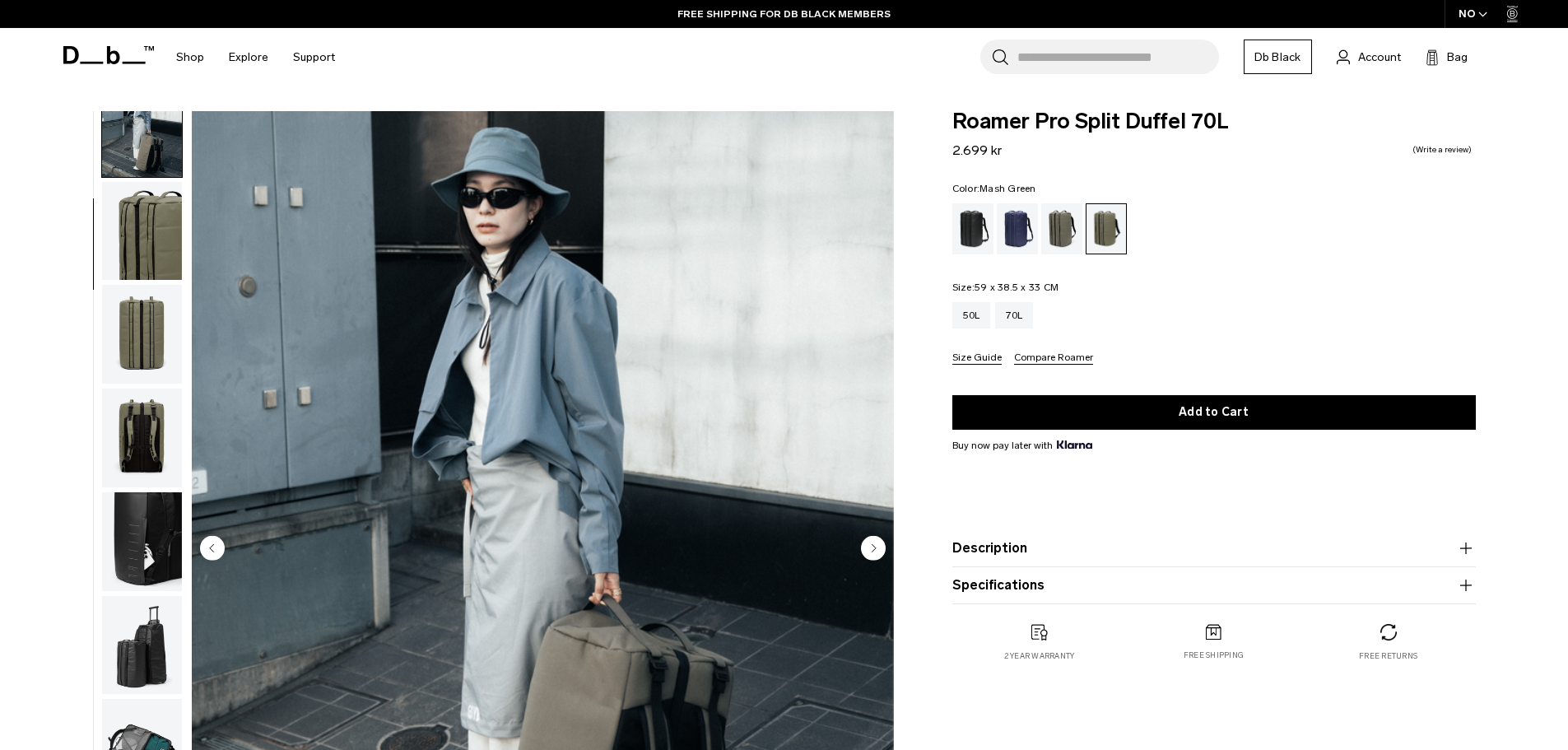scroll, scrollTop: 156, scrollLeft: 0, axis: vertical 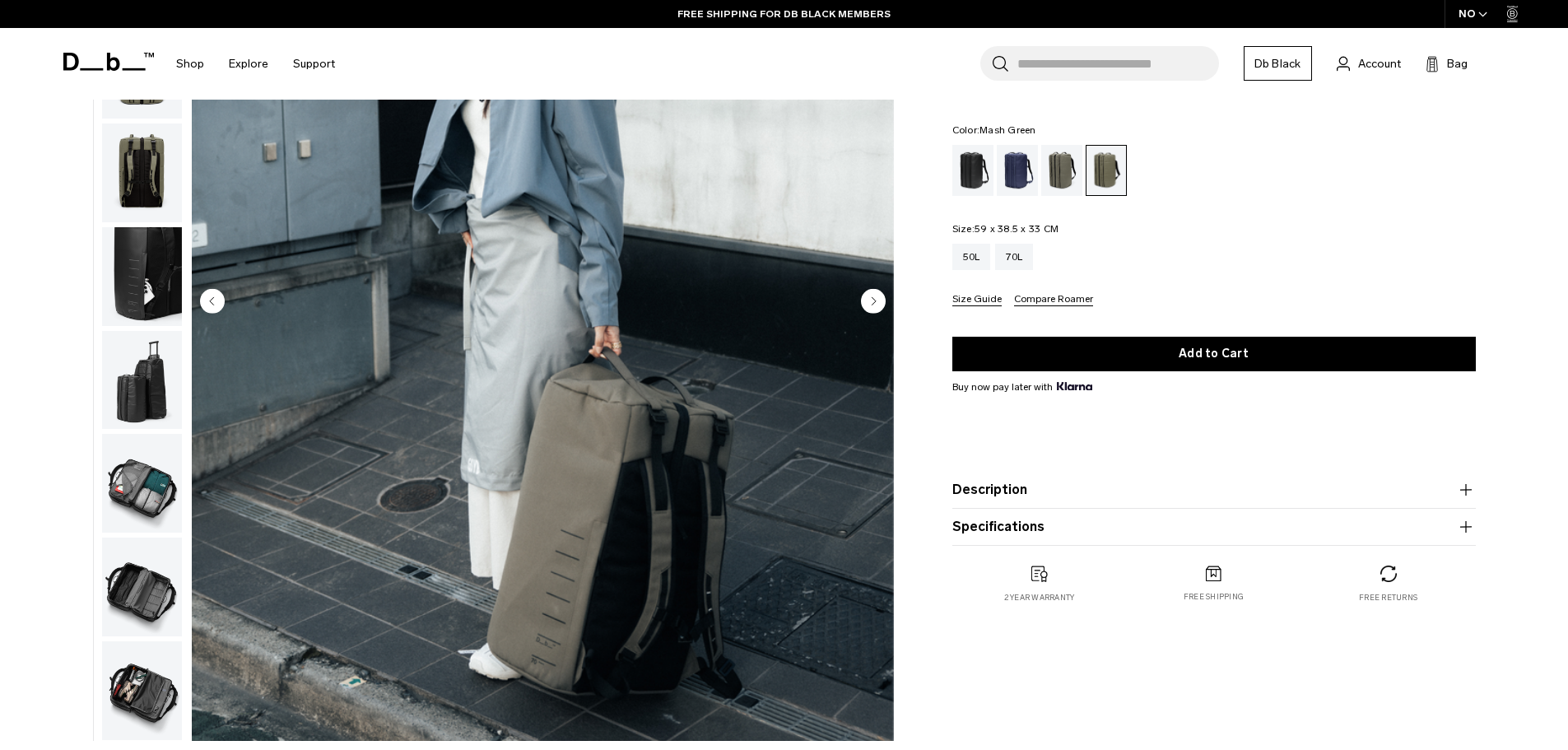 click 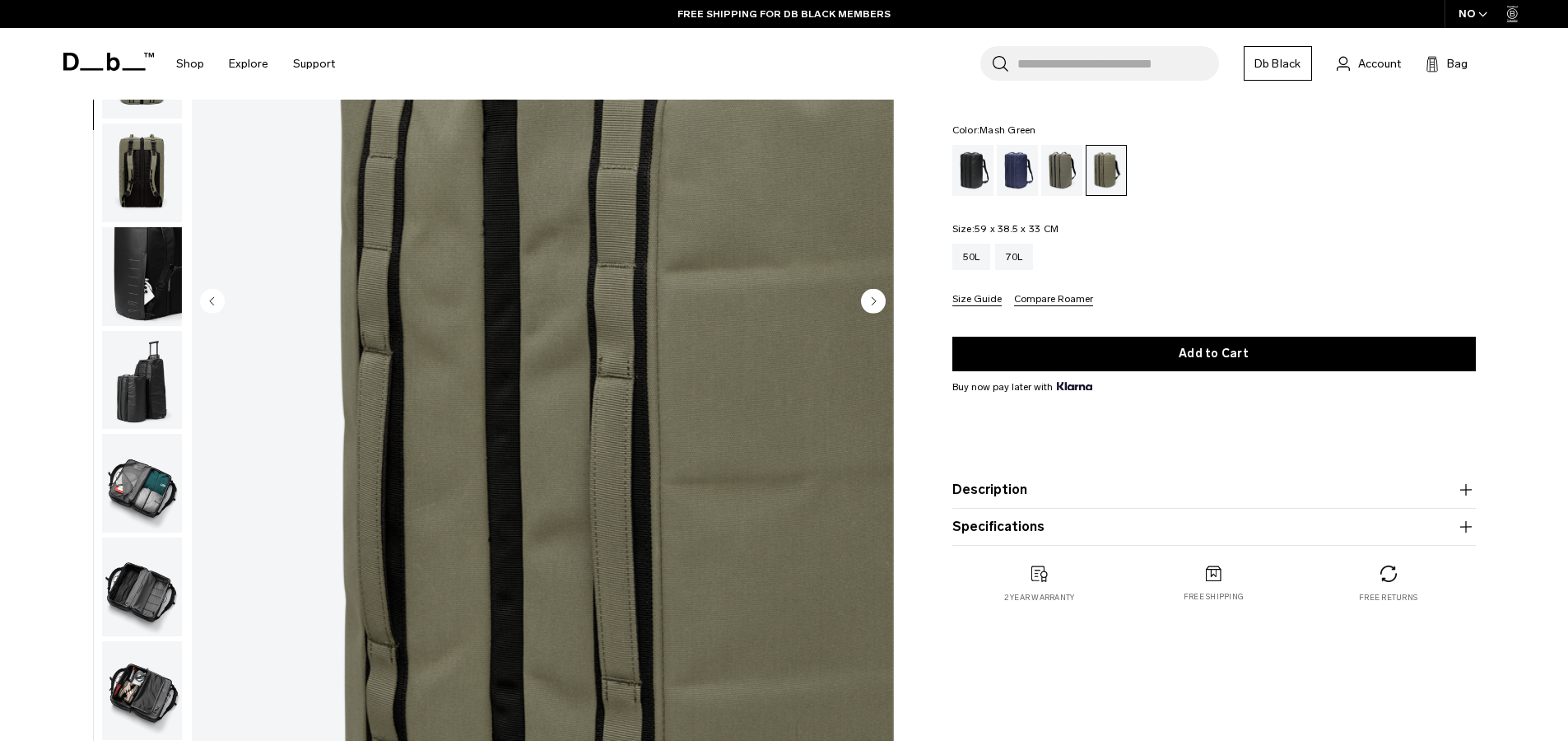 click 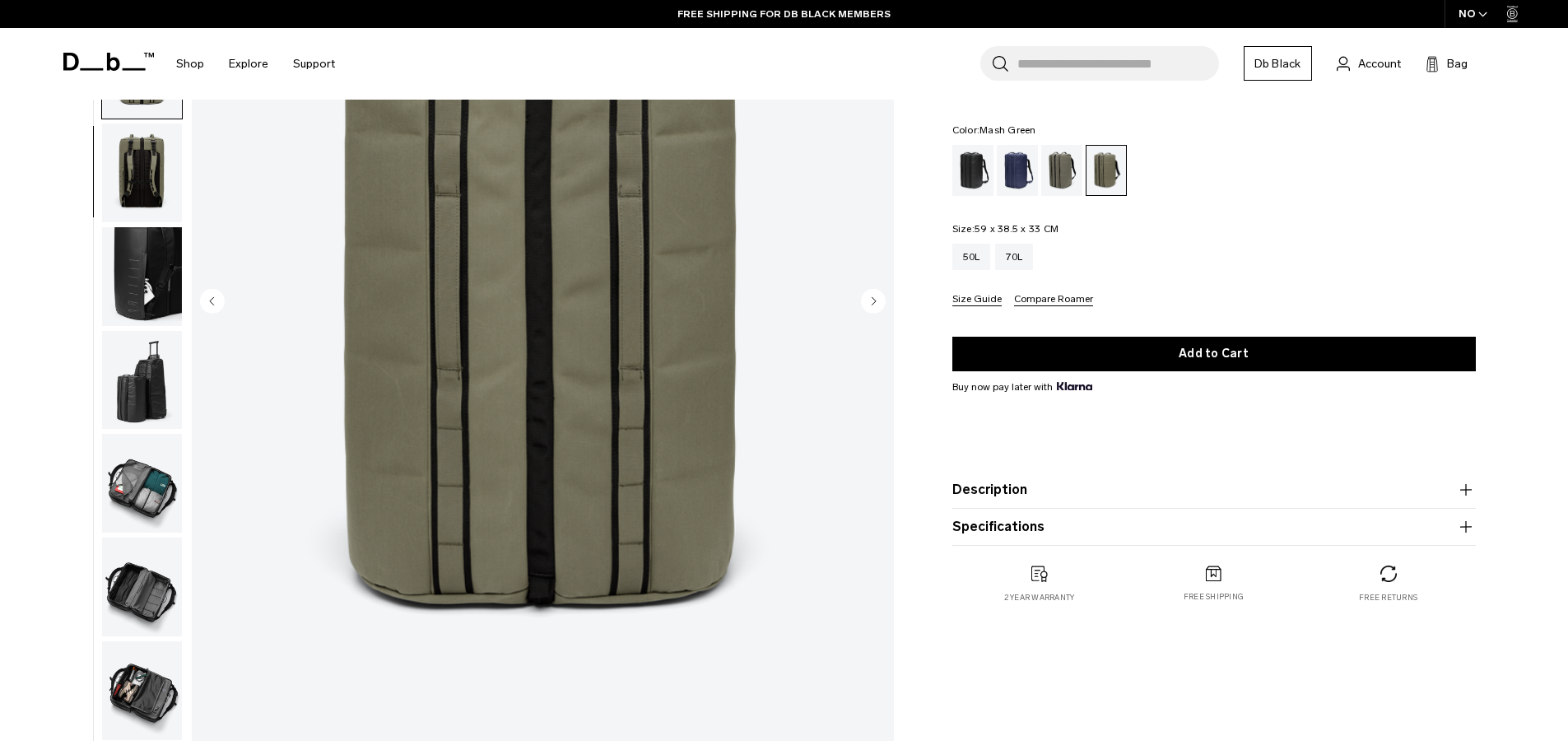 click 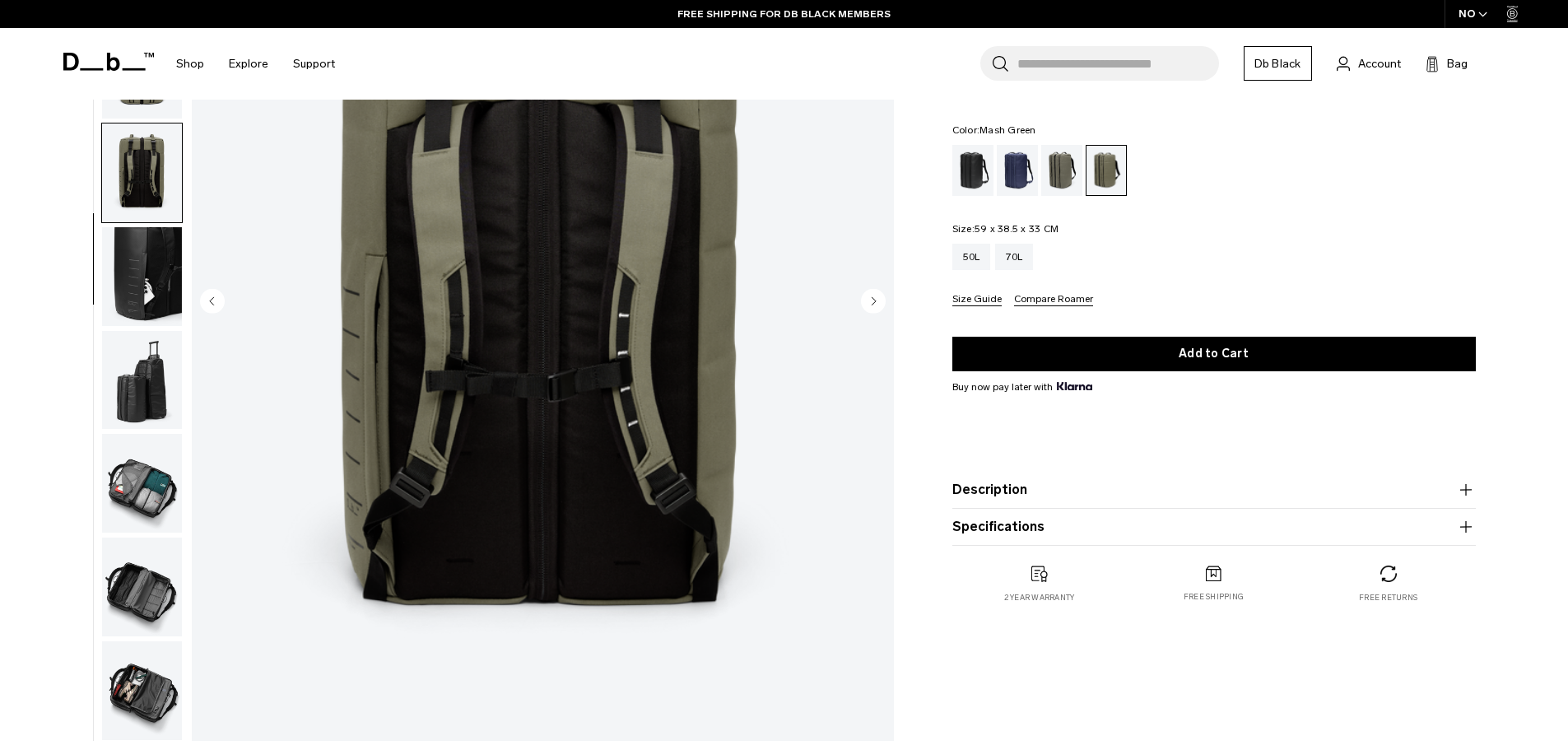 click 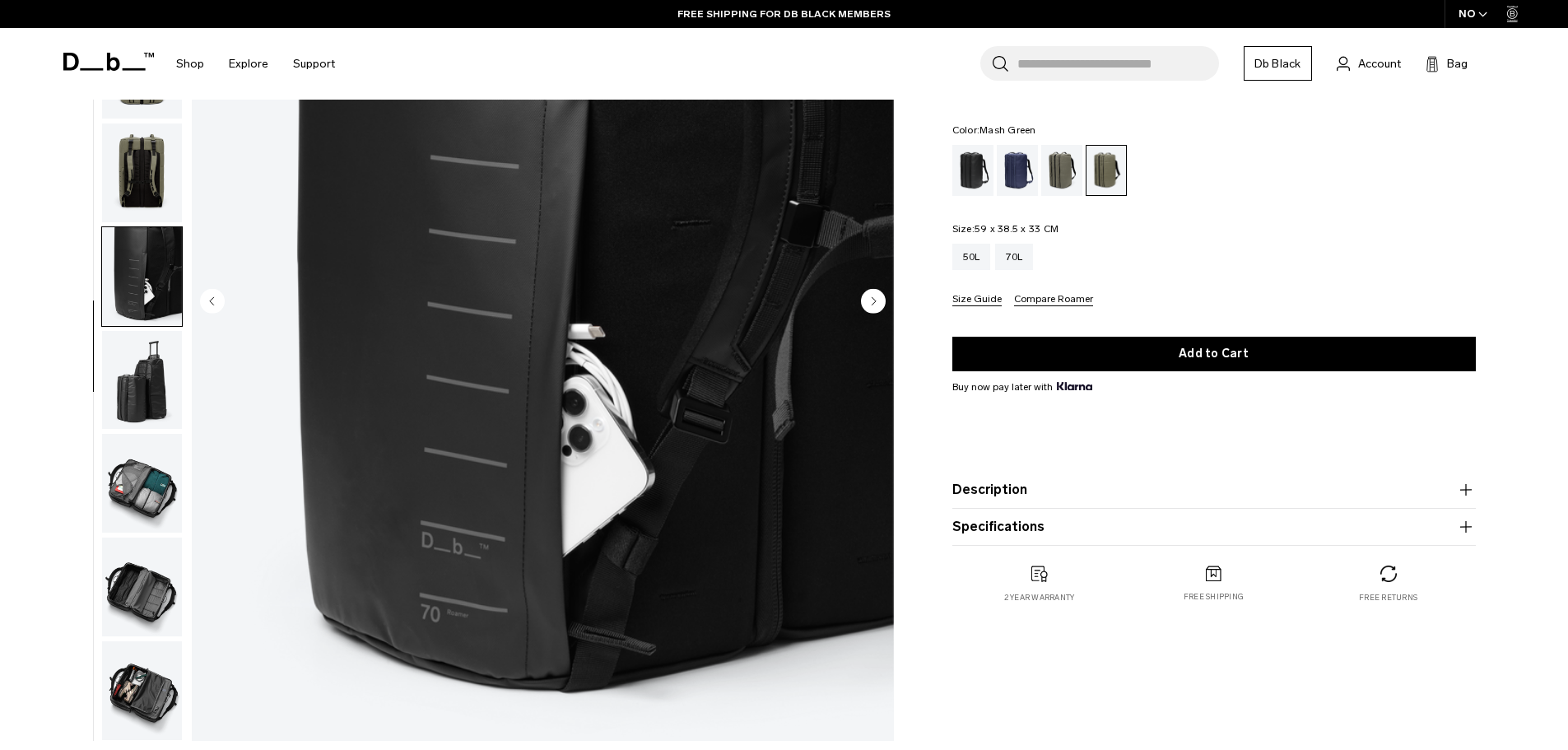 click 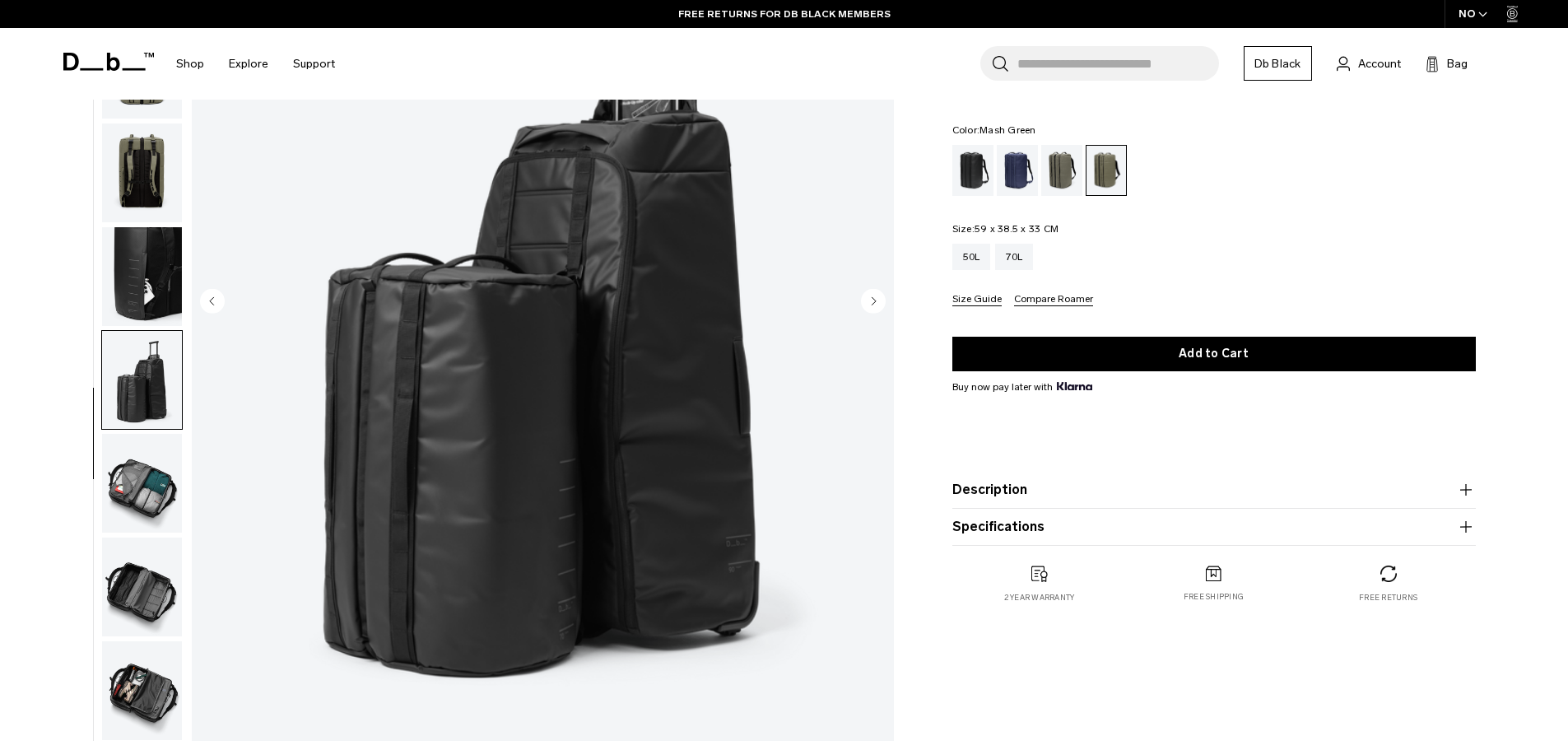 click 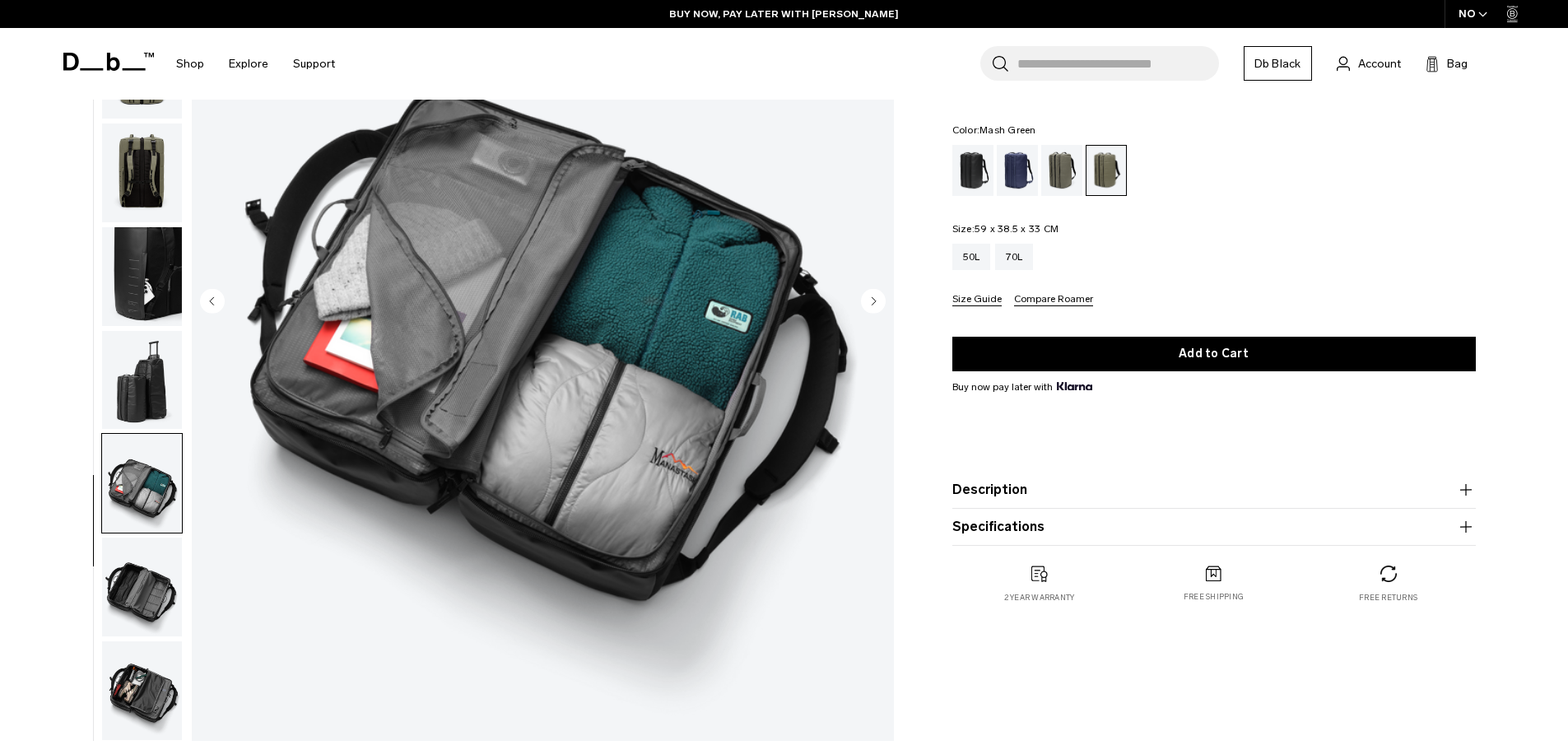 click 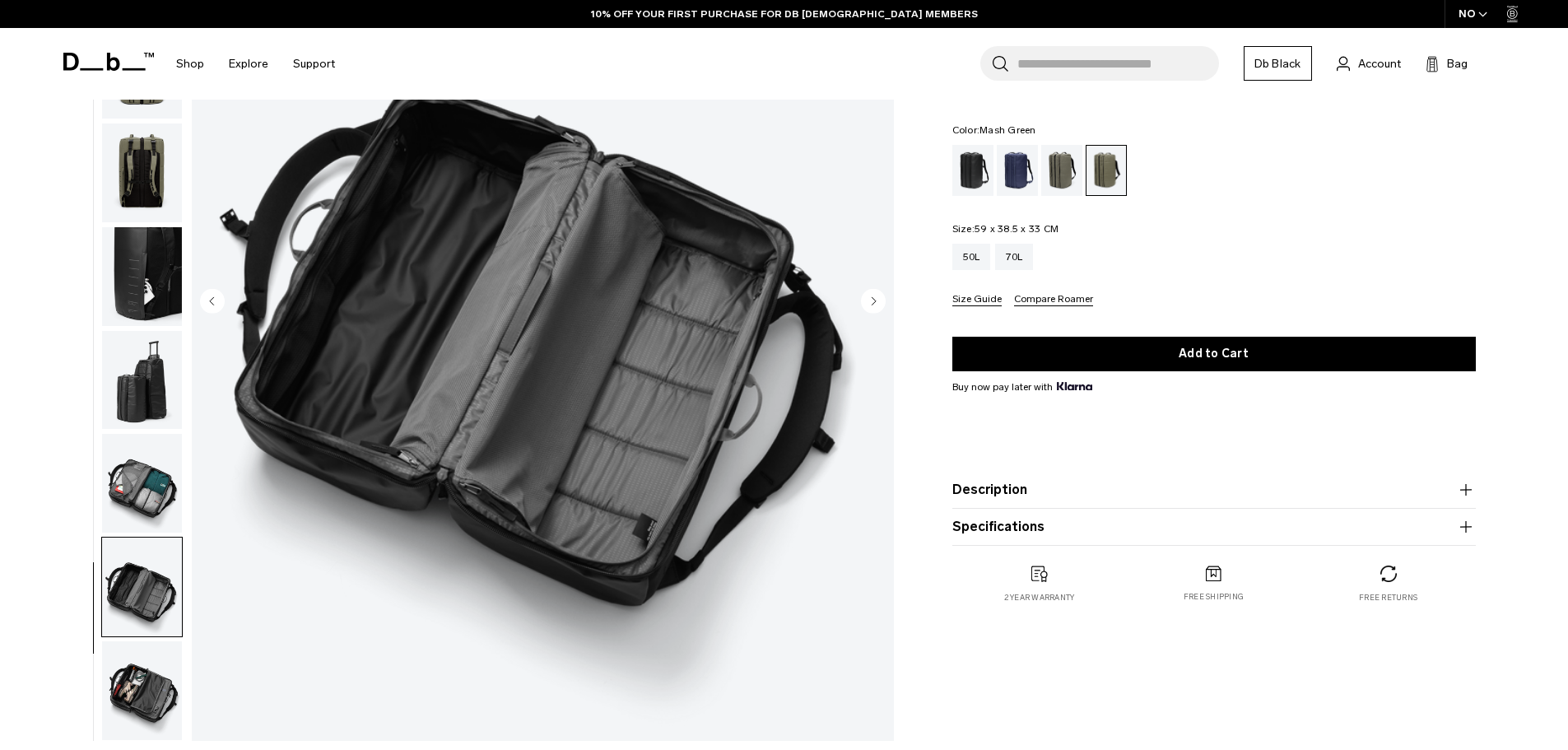 click 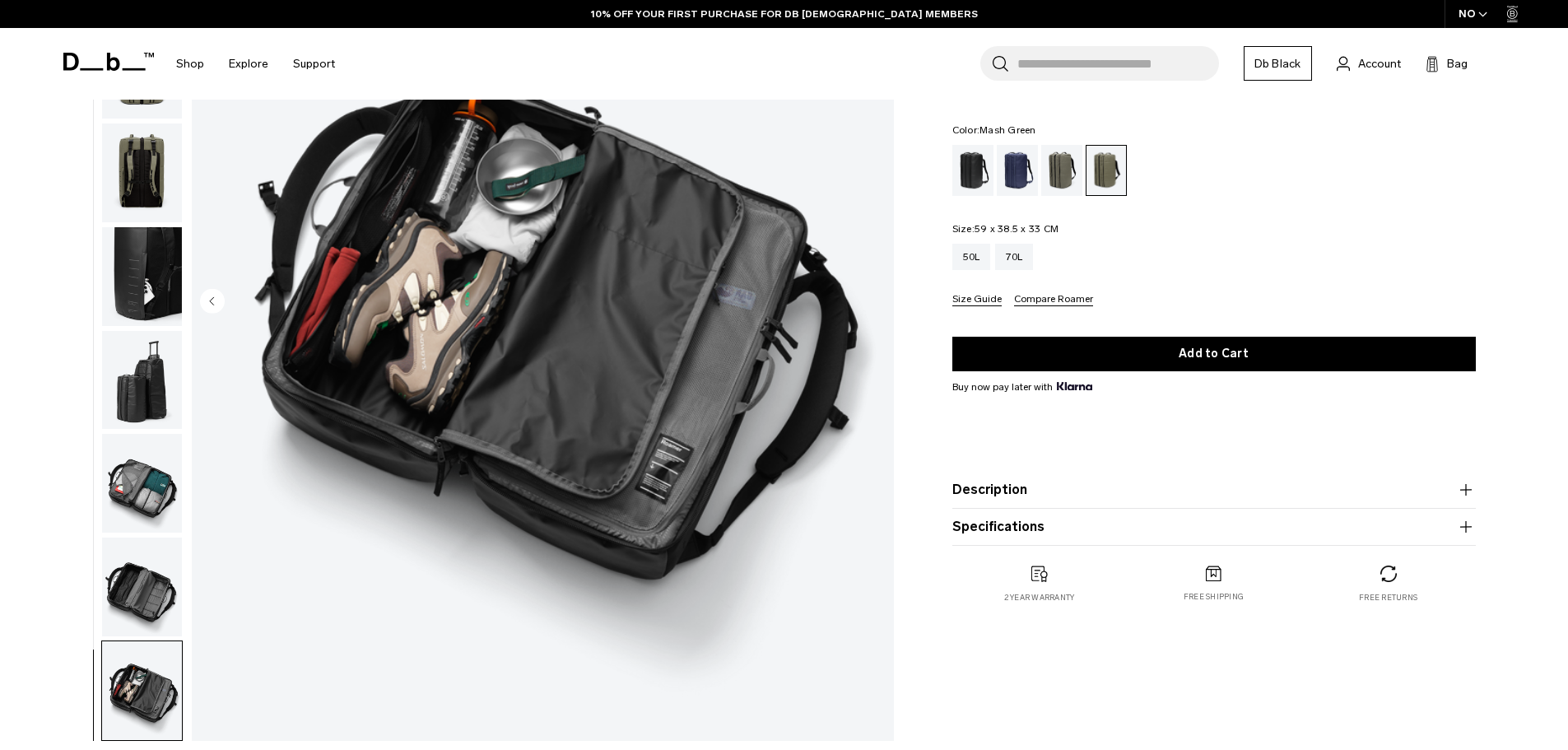click at bounding box center [142, 173] 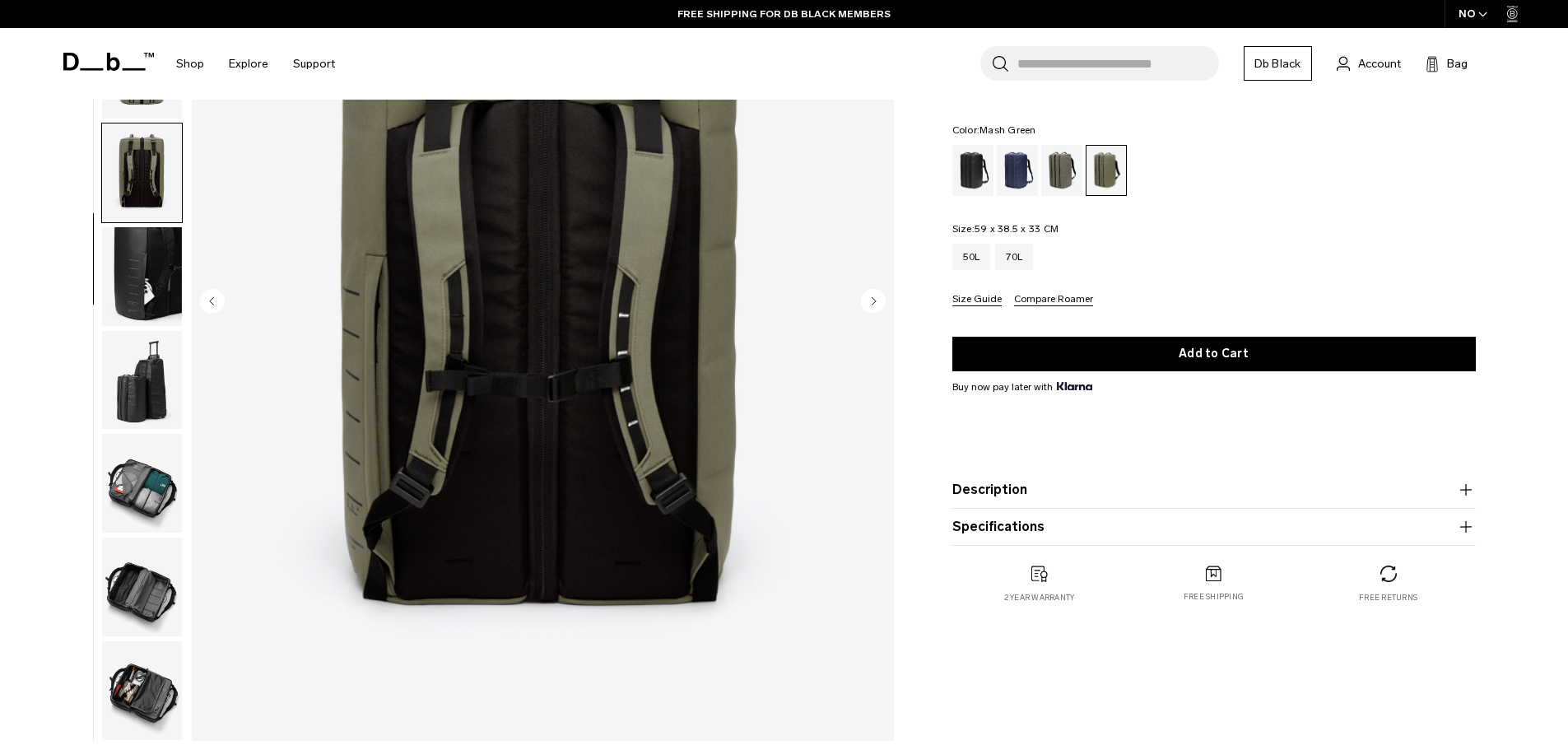 click at bounding box center (142, 380) 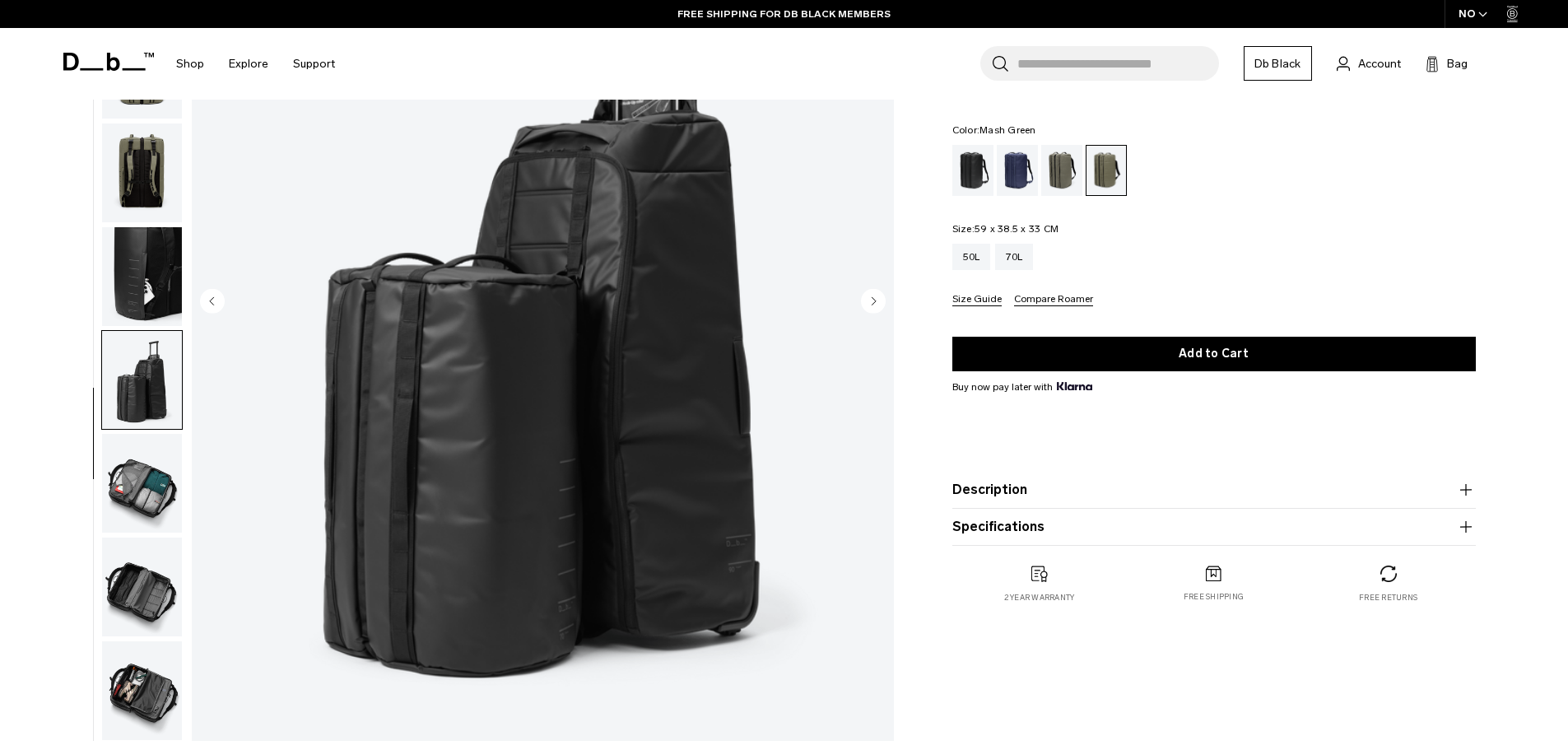 click at bounding box center [142, 483] 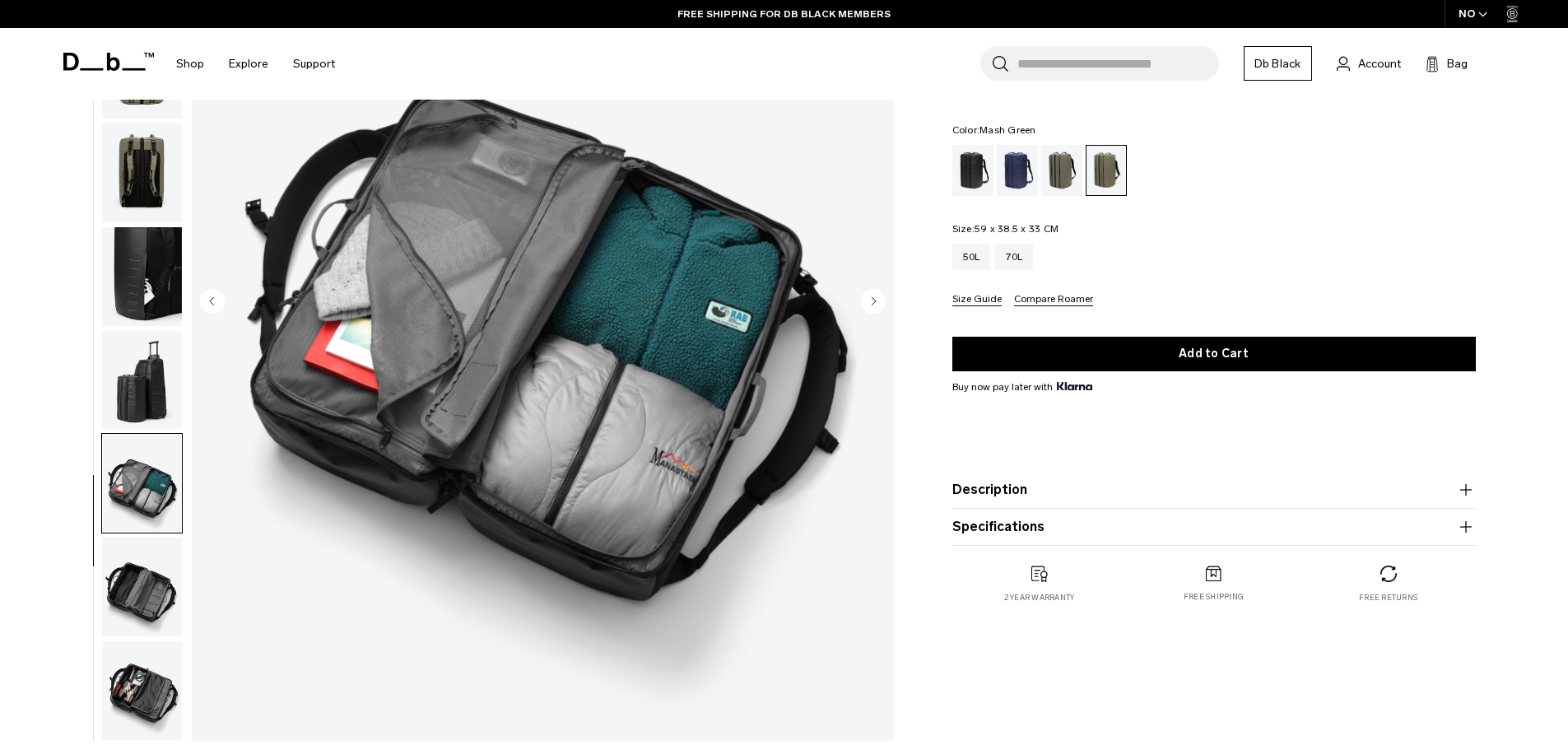 click at bounding box center (142, 587) 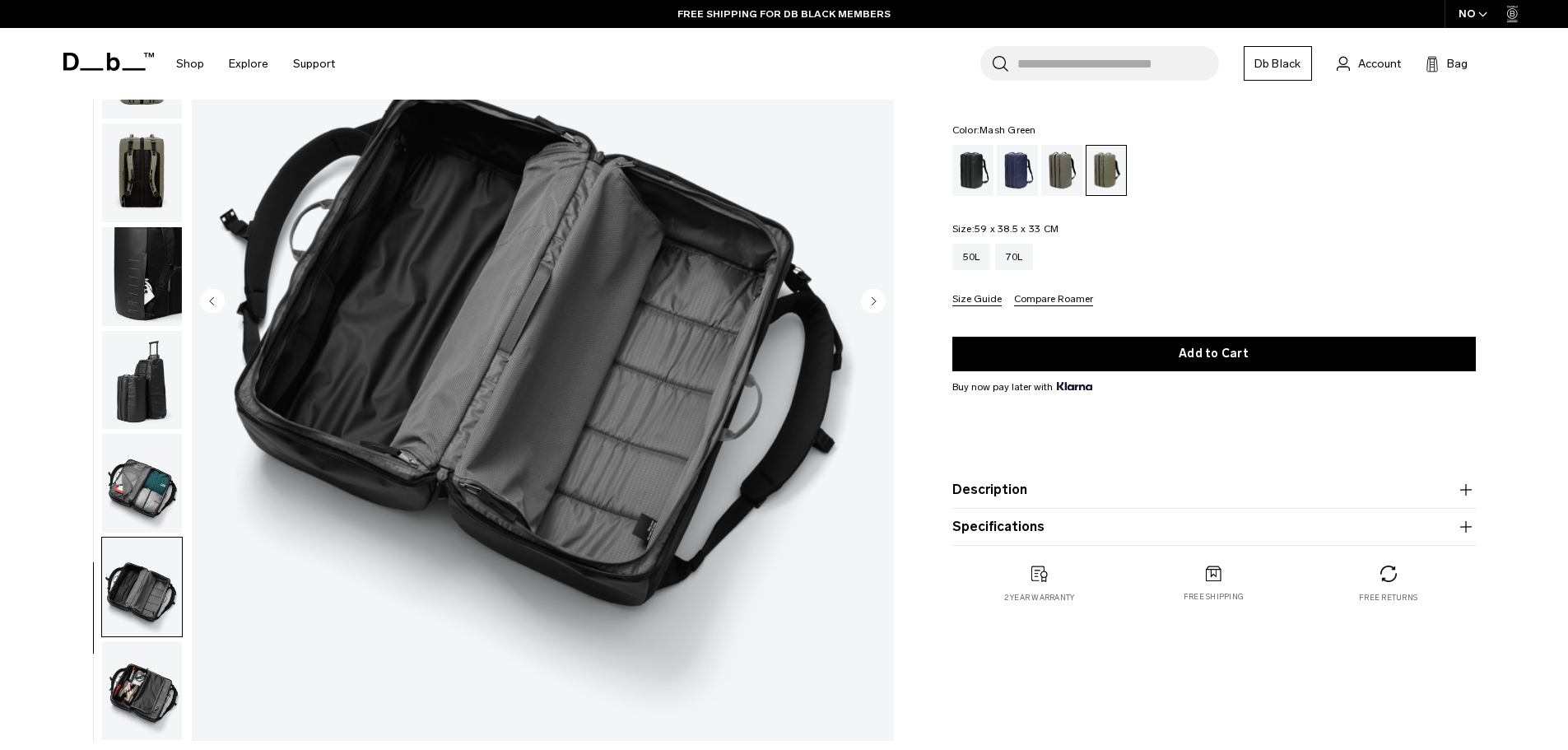 click at bounding box center (142, 691) 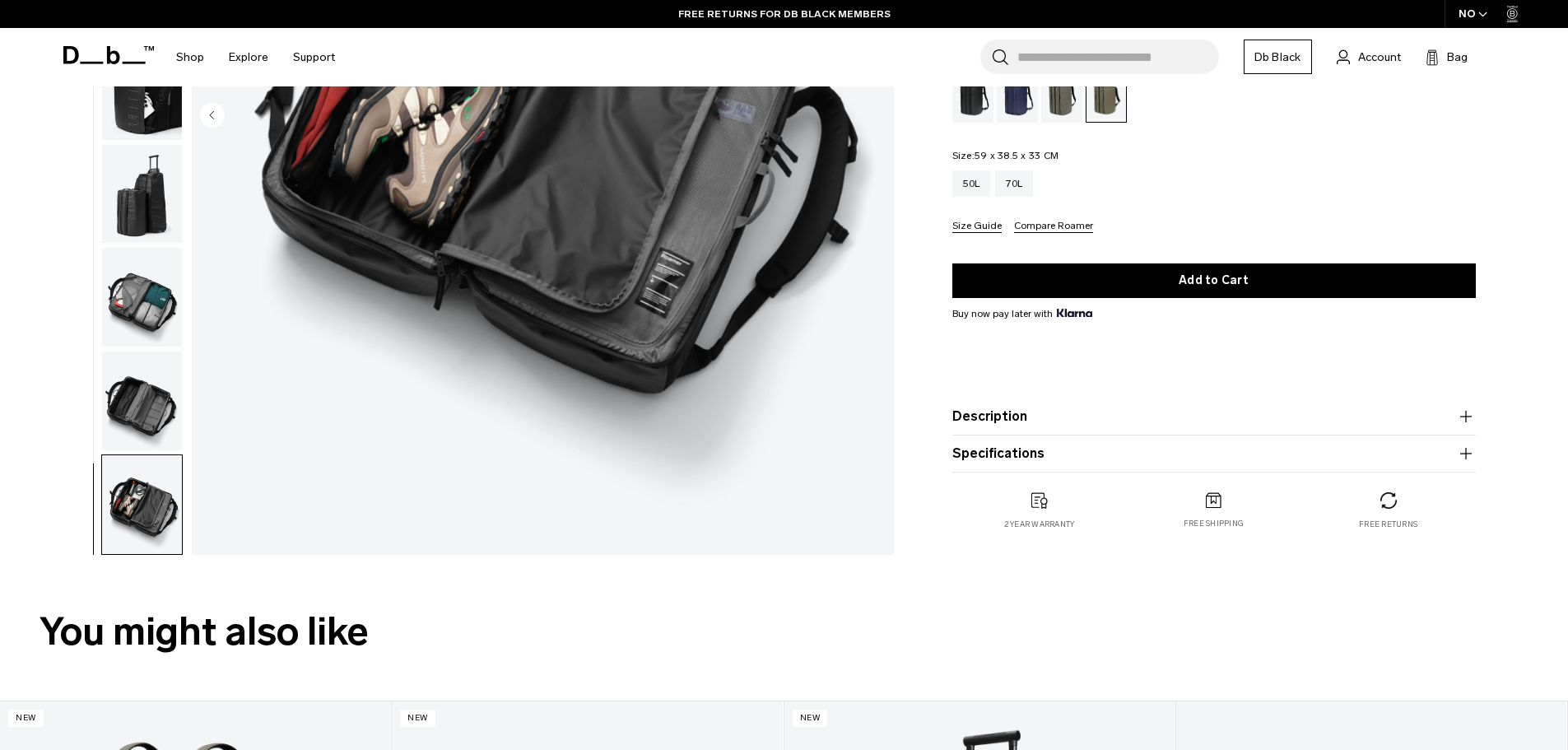 scroll, scrollTop: 0, scrollLeft: 0, axis: both 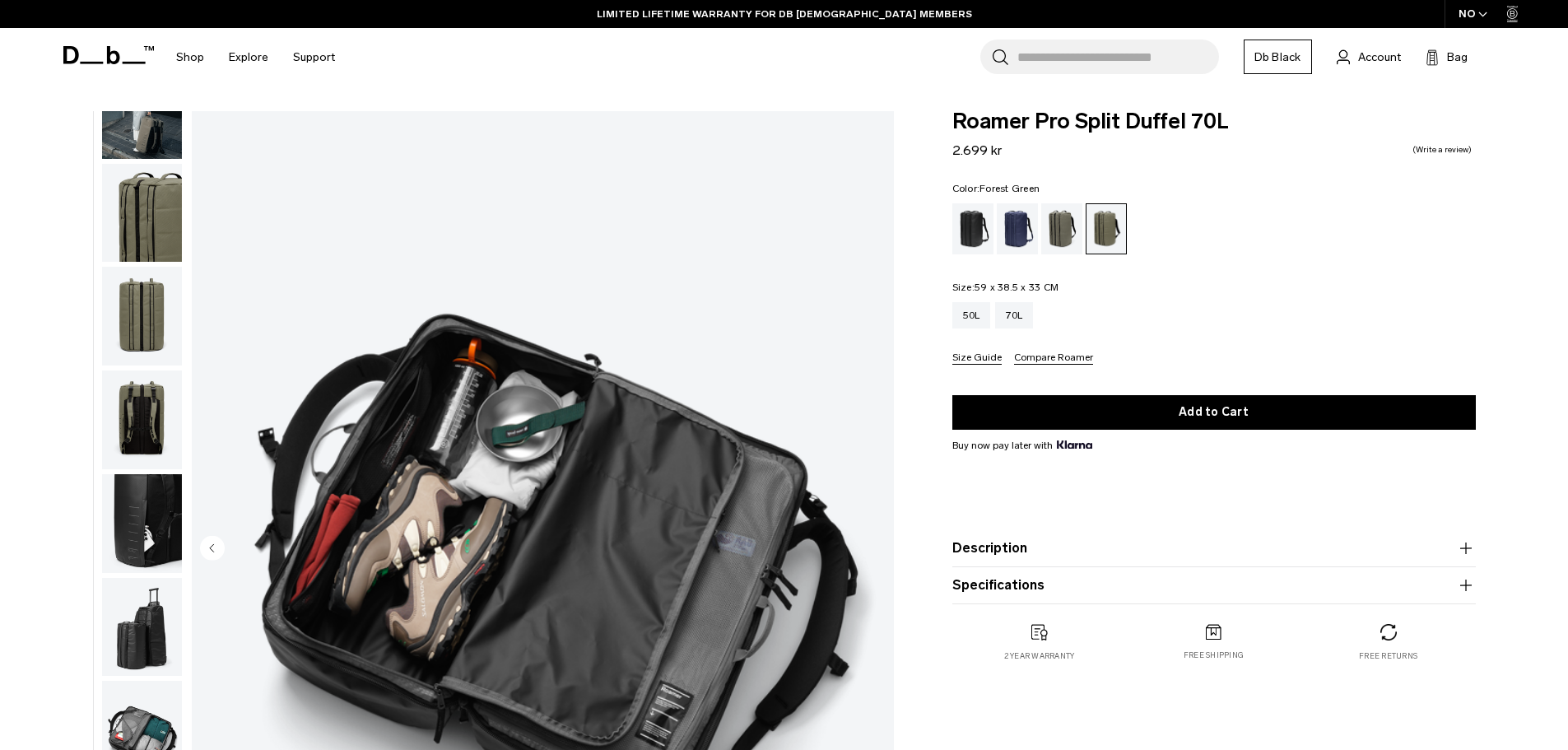 click at bounding box center (1062, 229) 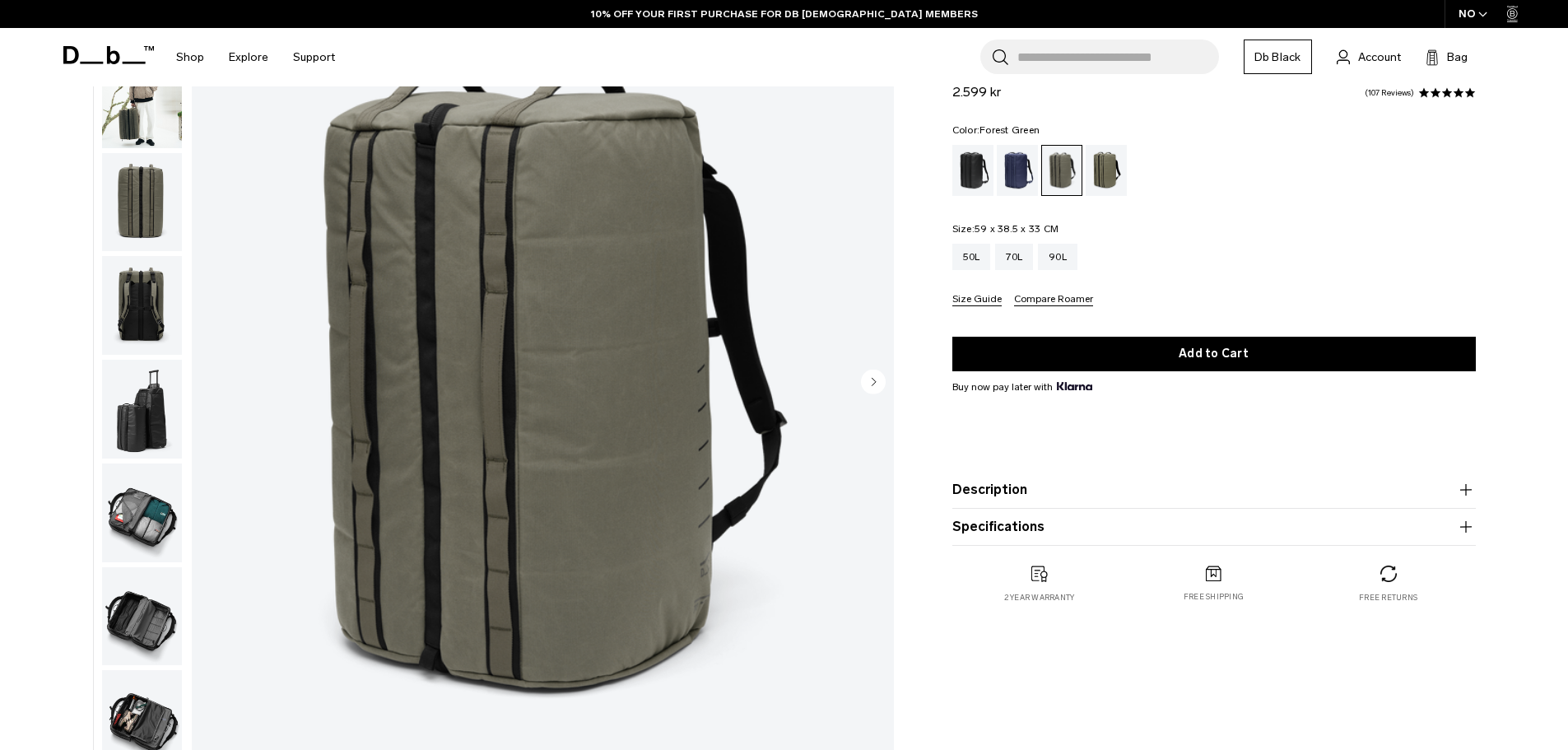 scroll, scrollTop: 486, scrollLeft: 0, axis: vertical 